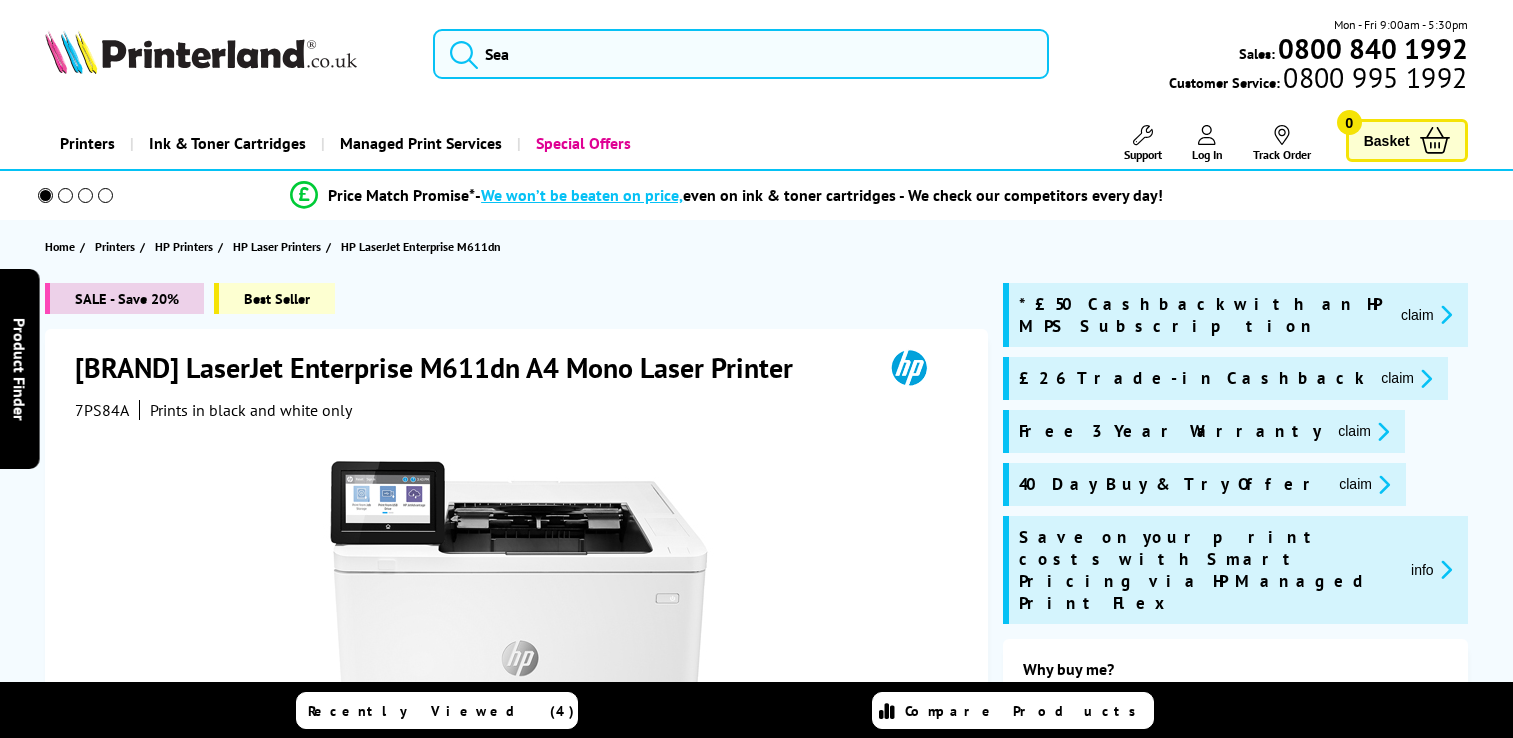 scroll, scrollTop: 0, scrollLeft: 0, axis: both 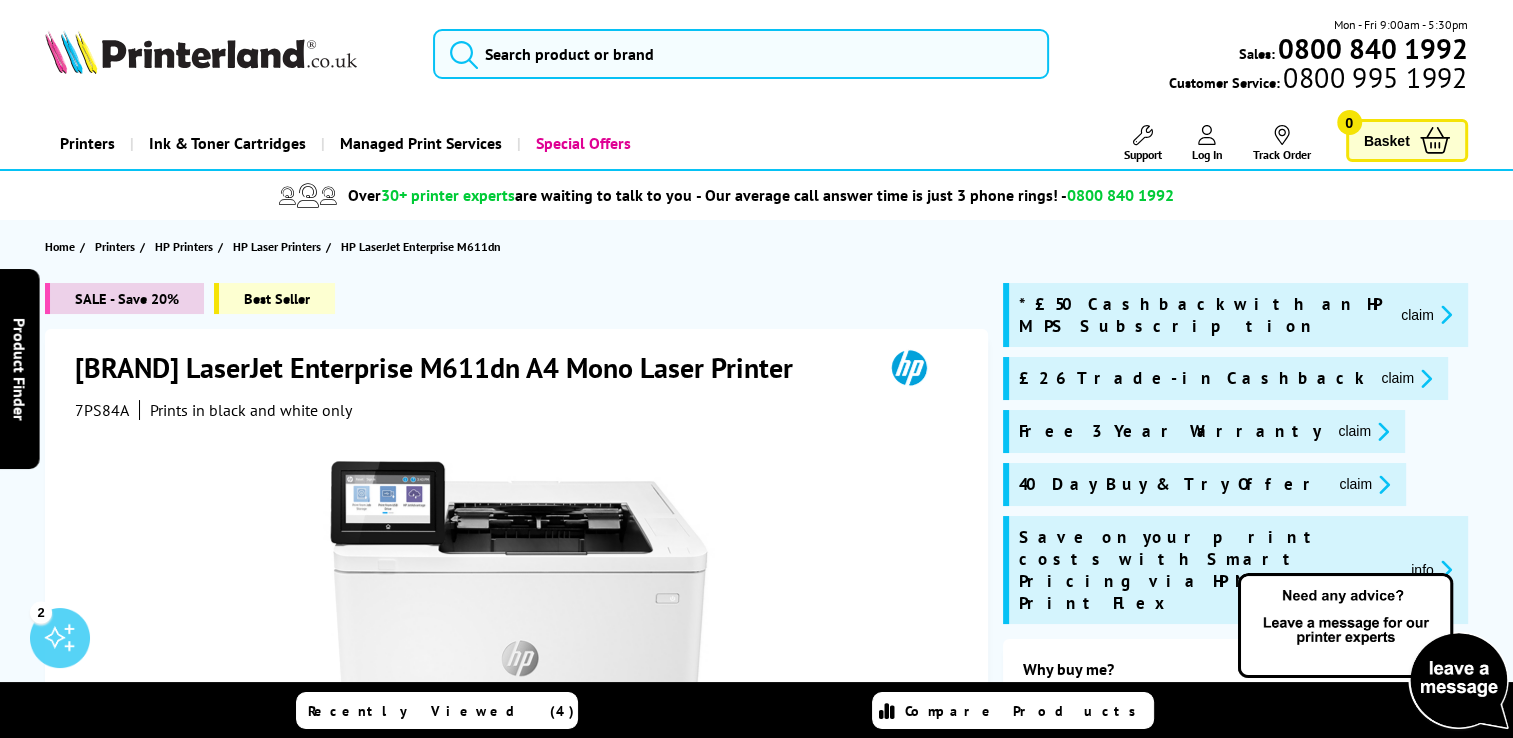 click on "Home
Printers
HP Printers
HP Laser Printers
HP LaserJet Enterprise M611dn" at bounding box center [756, 246] 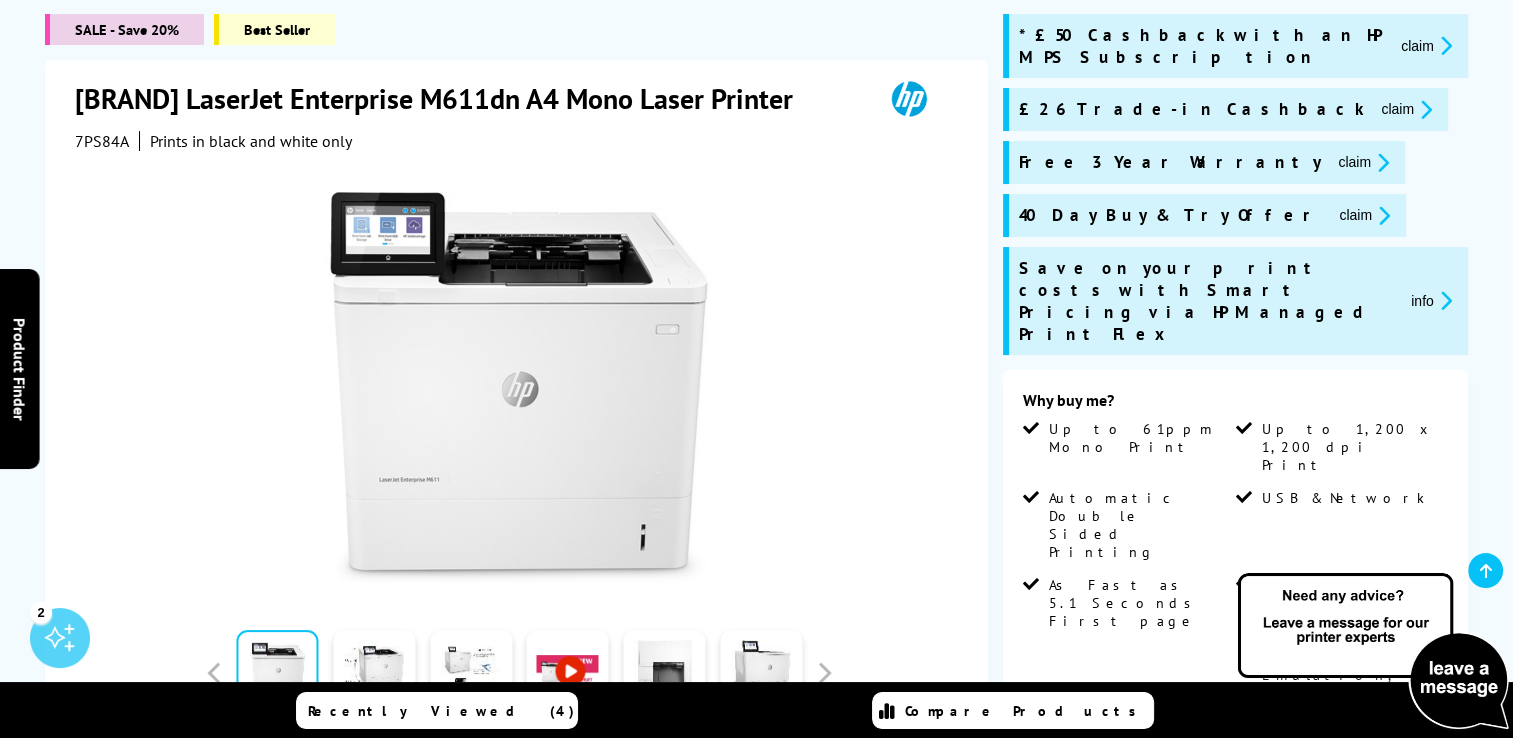 scroll, scrollTop: 300, scrollLeft: 0, axis: vertical 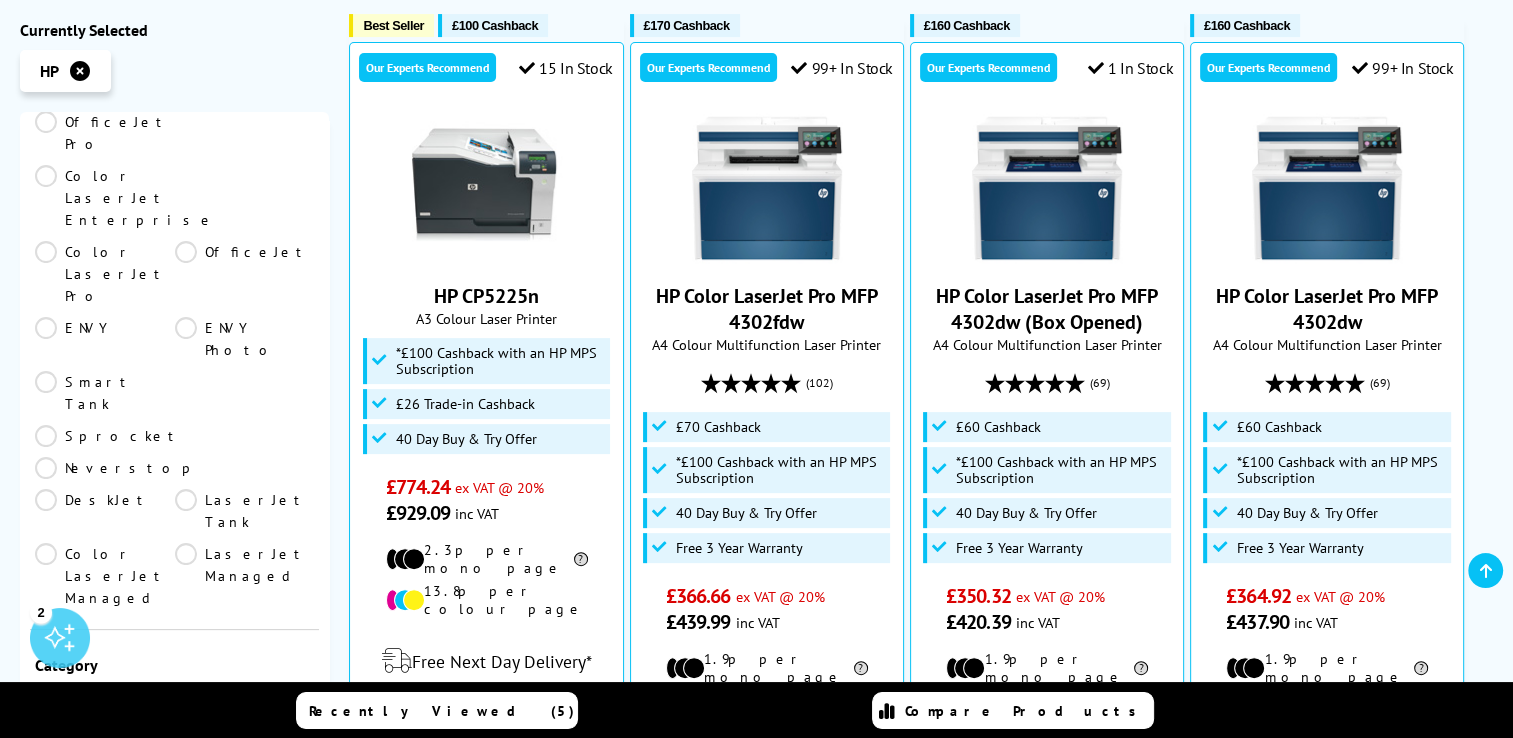 click on "Multifunction" at bounding box center [144, 750] 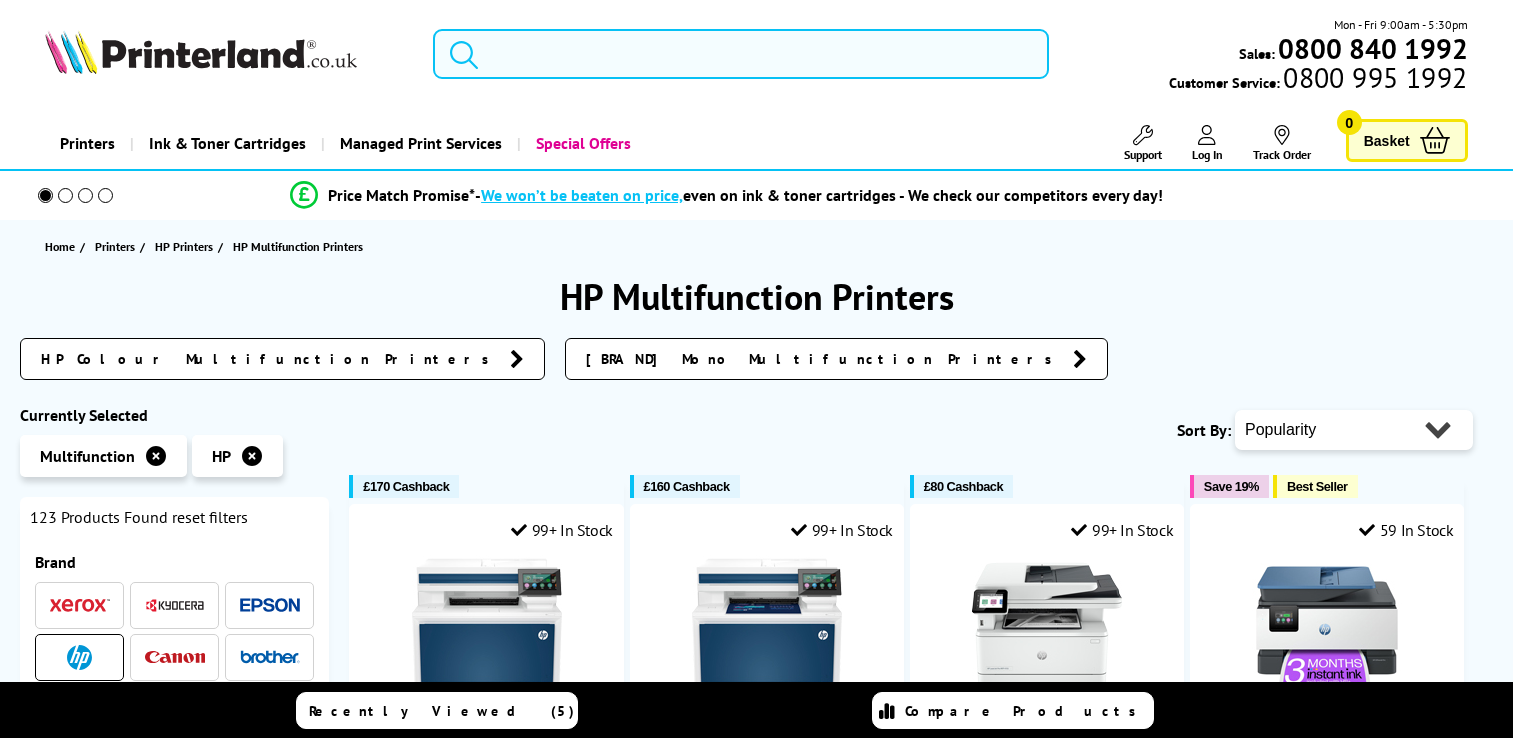 scroll, scrollTop: 0, scrollLeft: 0, axis: both 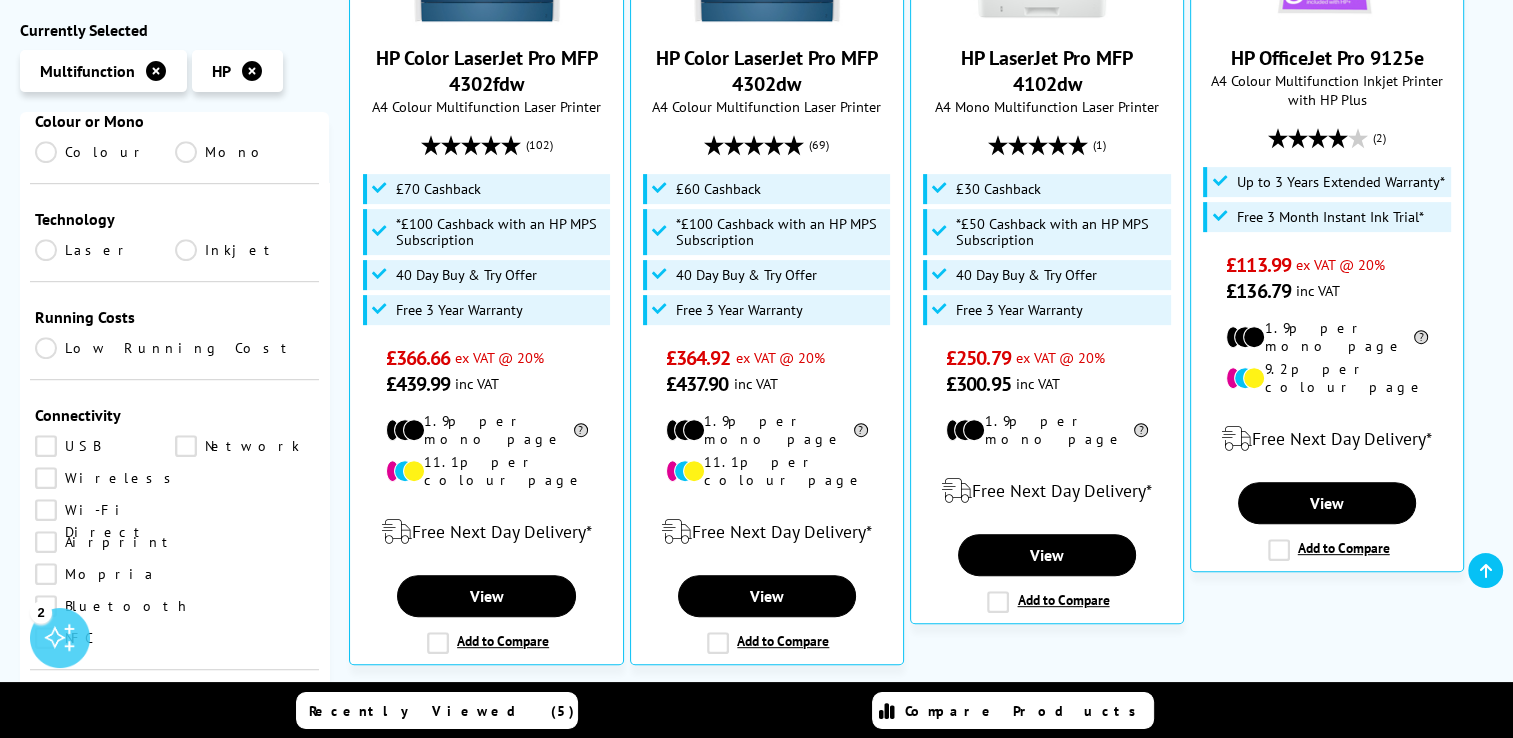 click on "Copy" at bounding box center (105, 736) 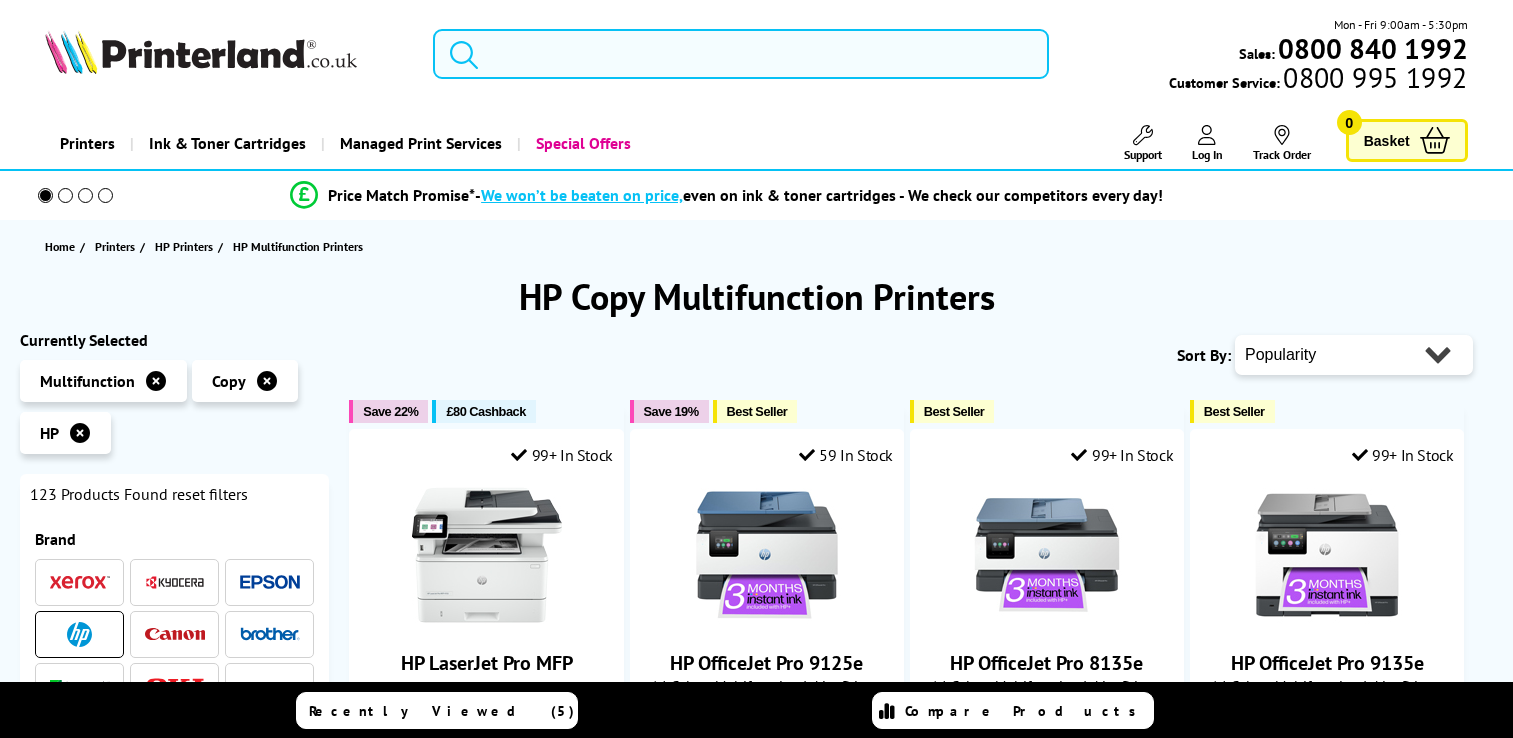 scroll, scrollTop: 0, scrollLeft: 0, axis: both 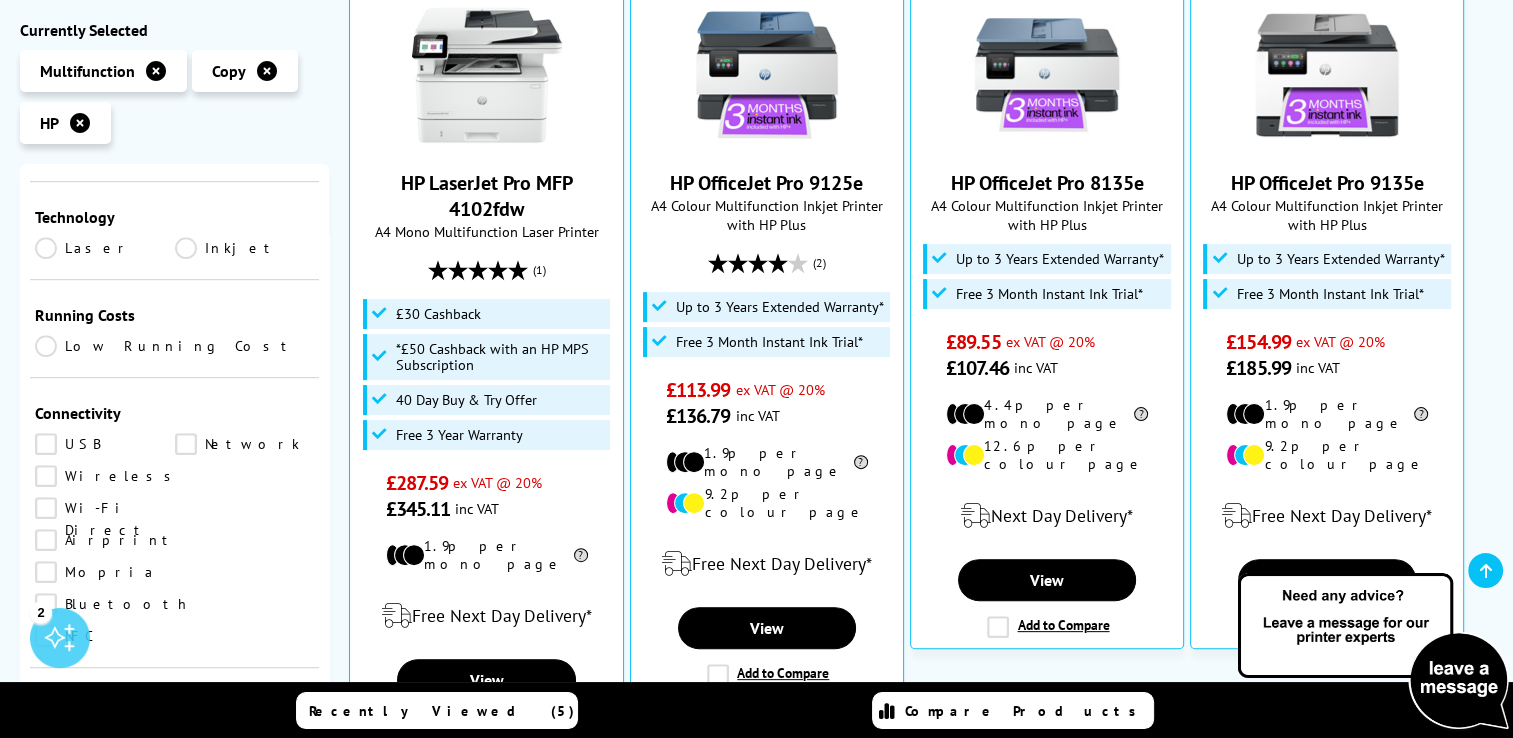 click on "Scan" at bounding box center (245, 734) 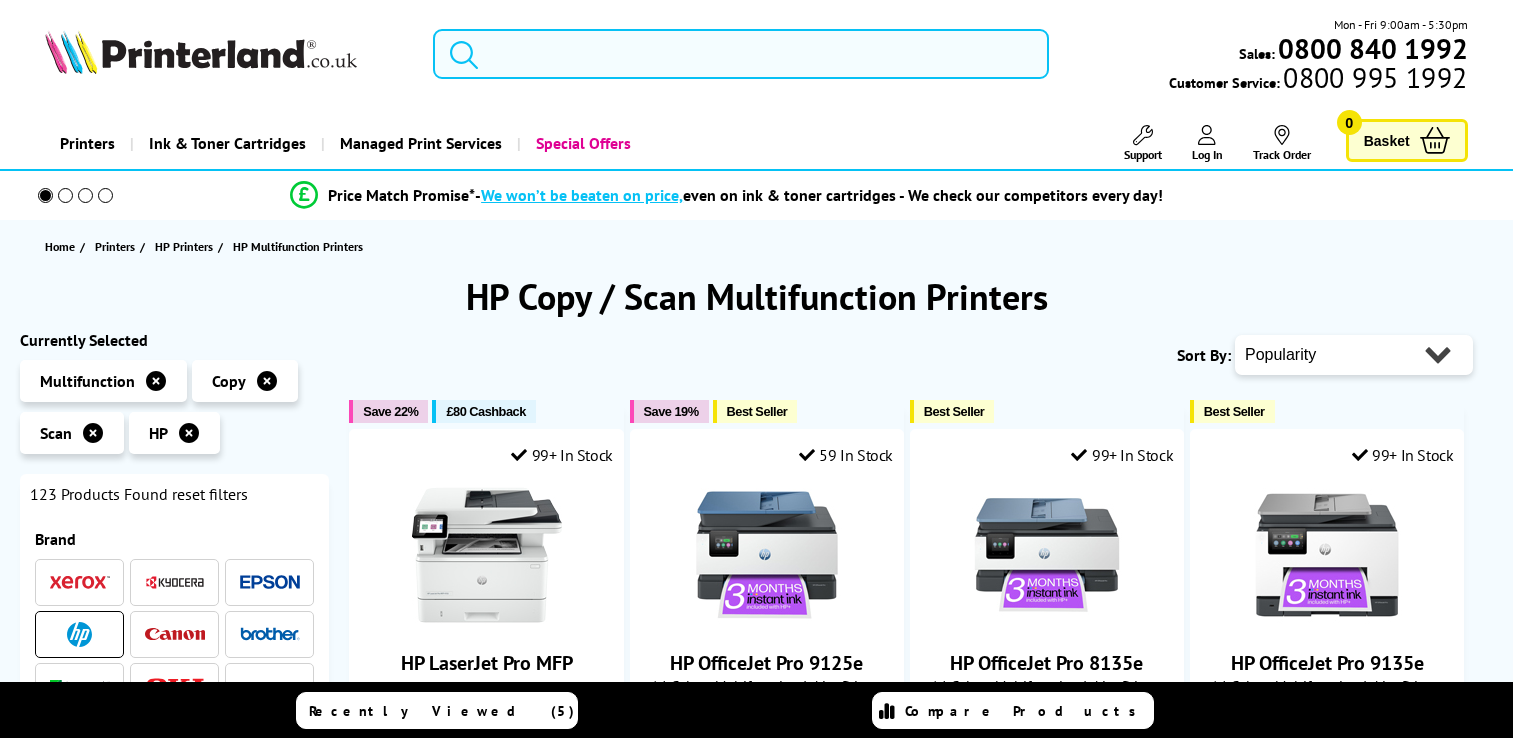 scroll, scrollTop: 0, scrollLeft: 0, axis: both 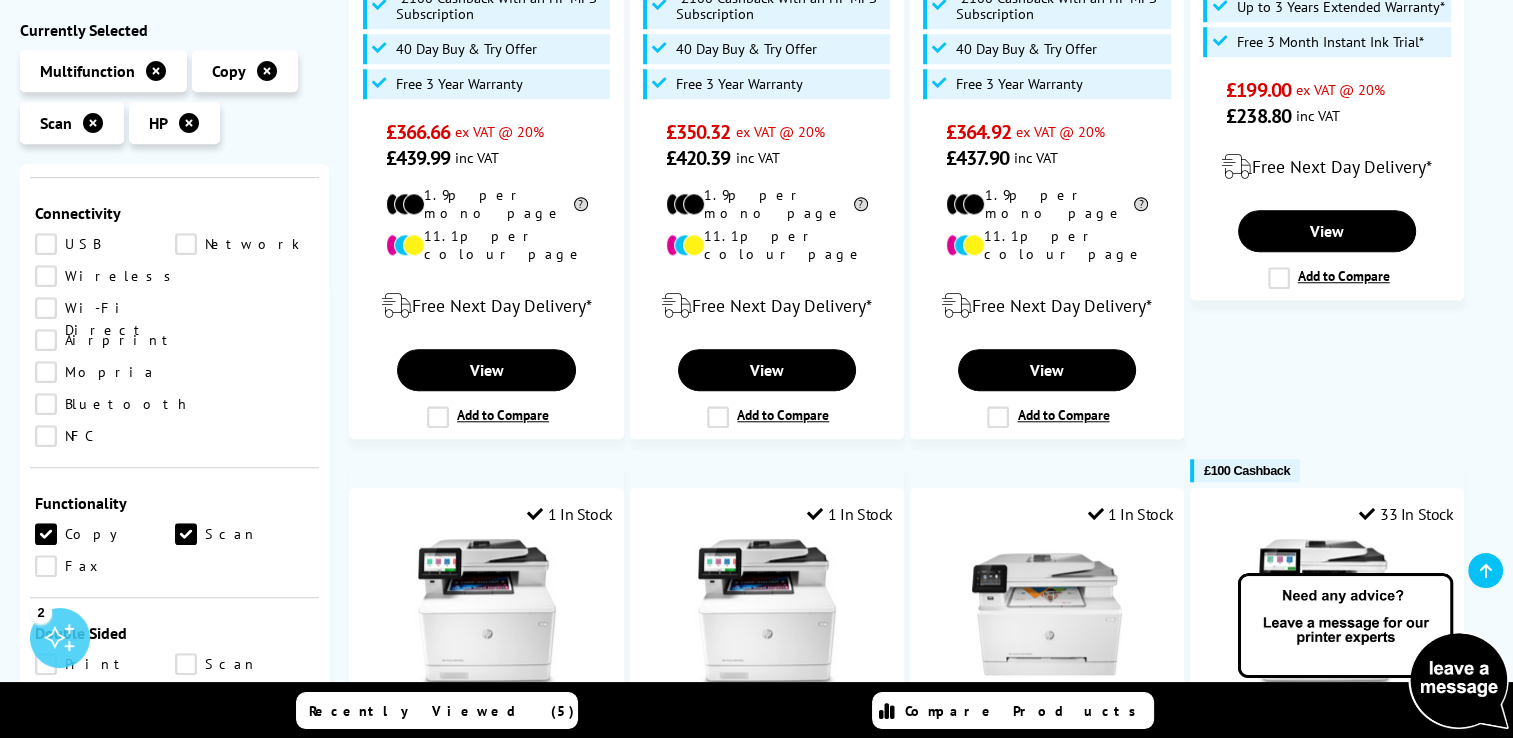 click on "Windows" at bounding box center (106, 762) 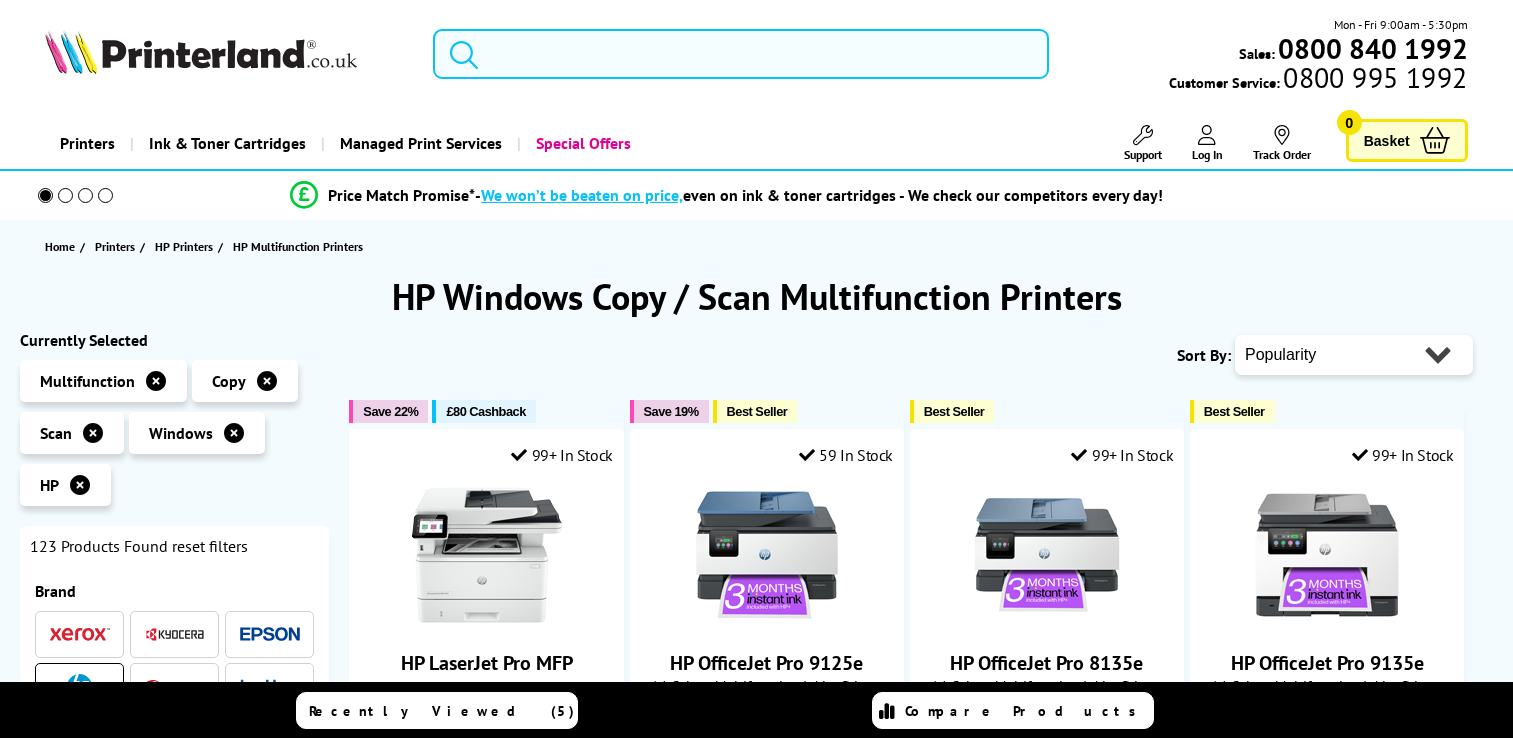 scroll, scrollTop: 0, scrollLeft: 0, axis: both 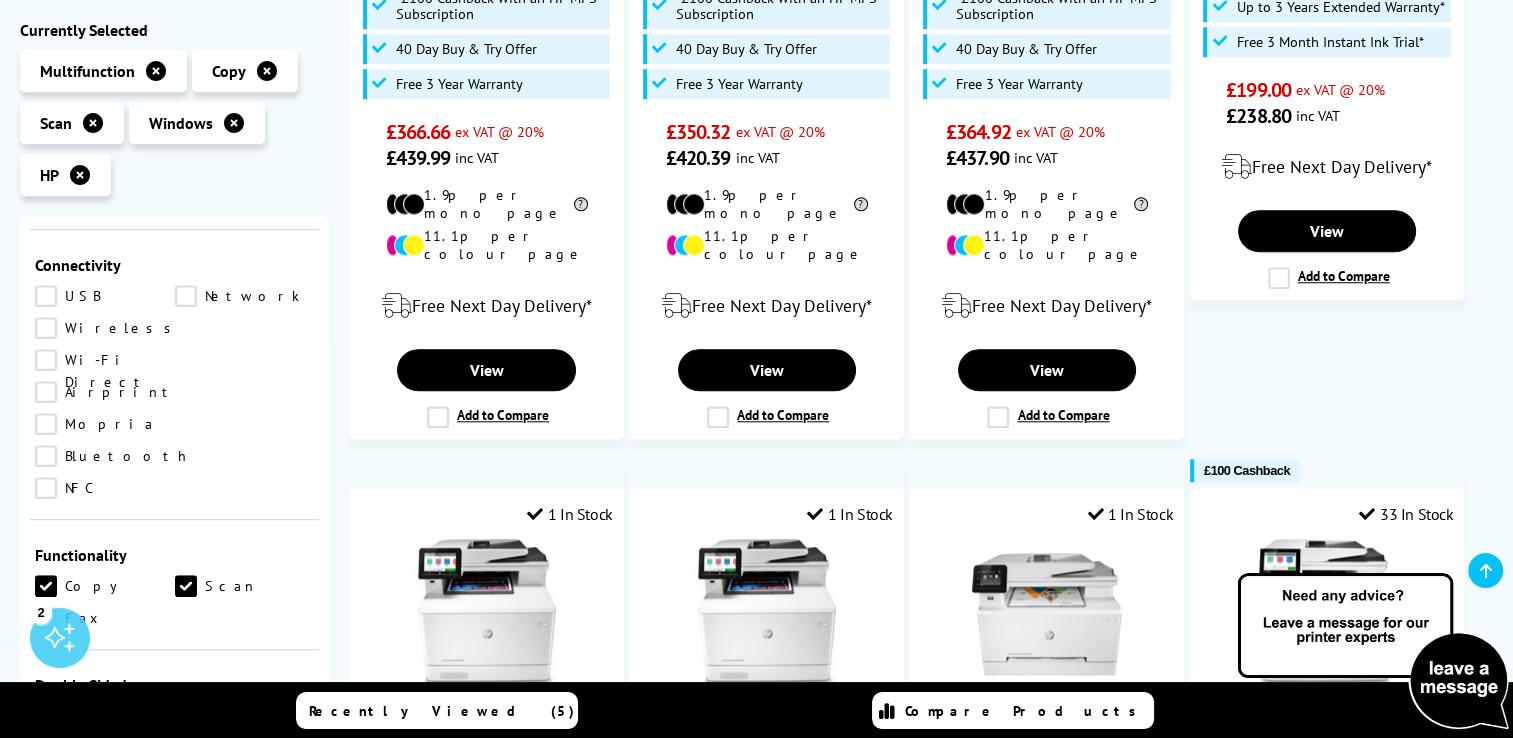click on "Print" at bounding box center (105, 716) 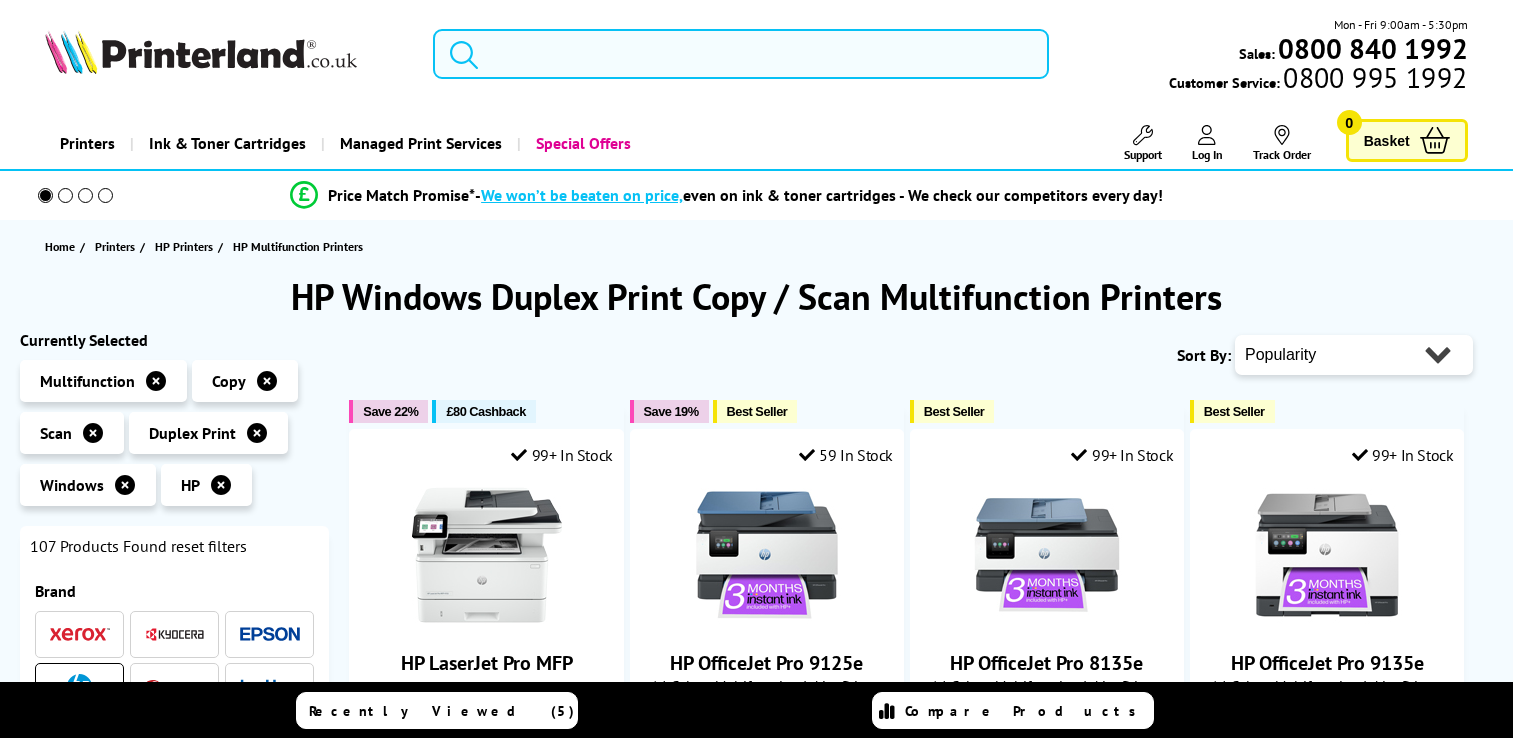 scroll, scrollTop: 0, scrollLeft: 0, axis: both 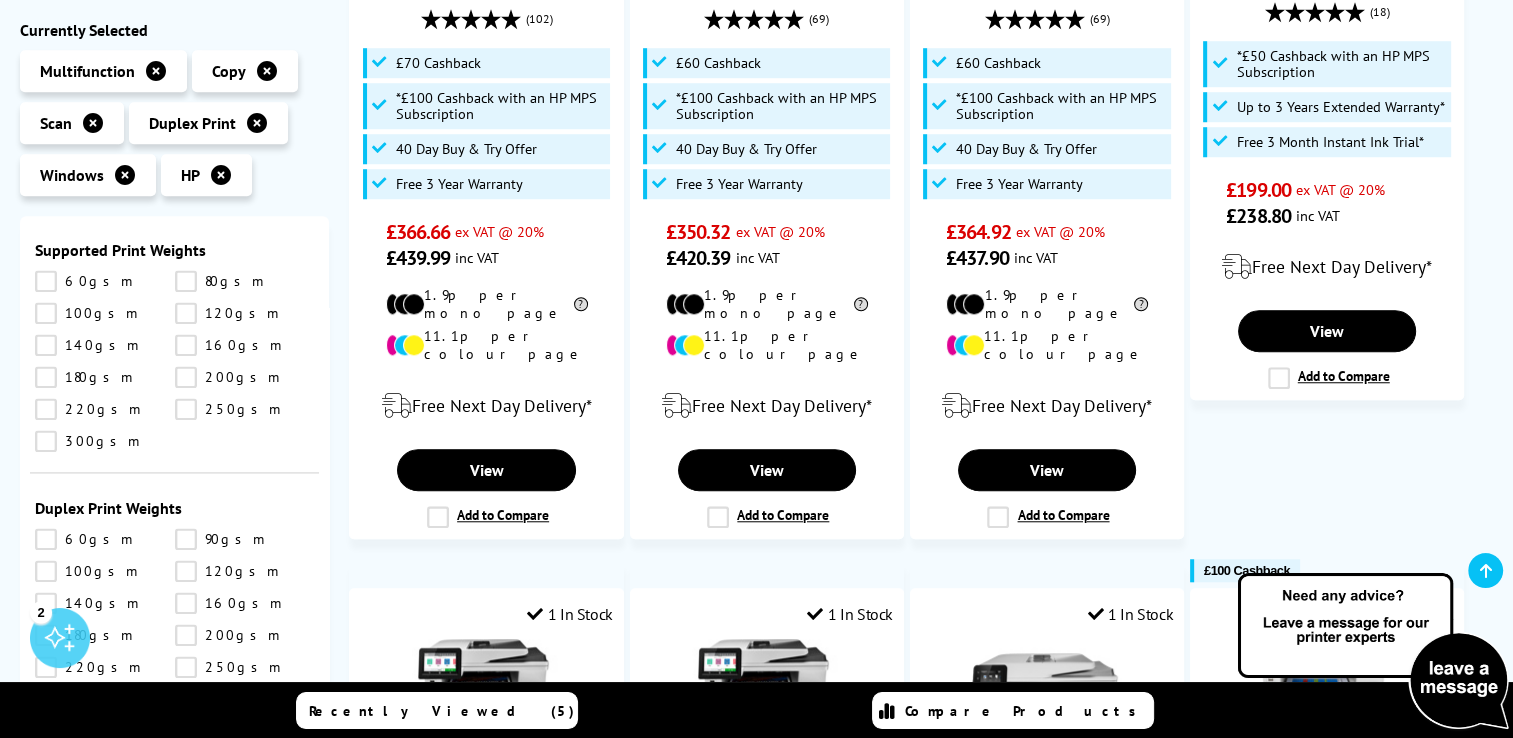 click on "& Up" at bounding box center [174, 1001] 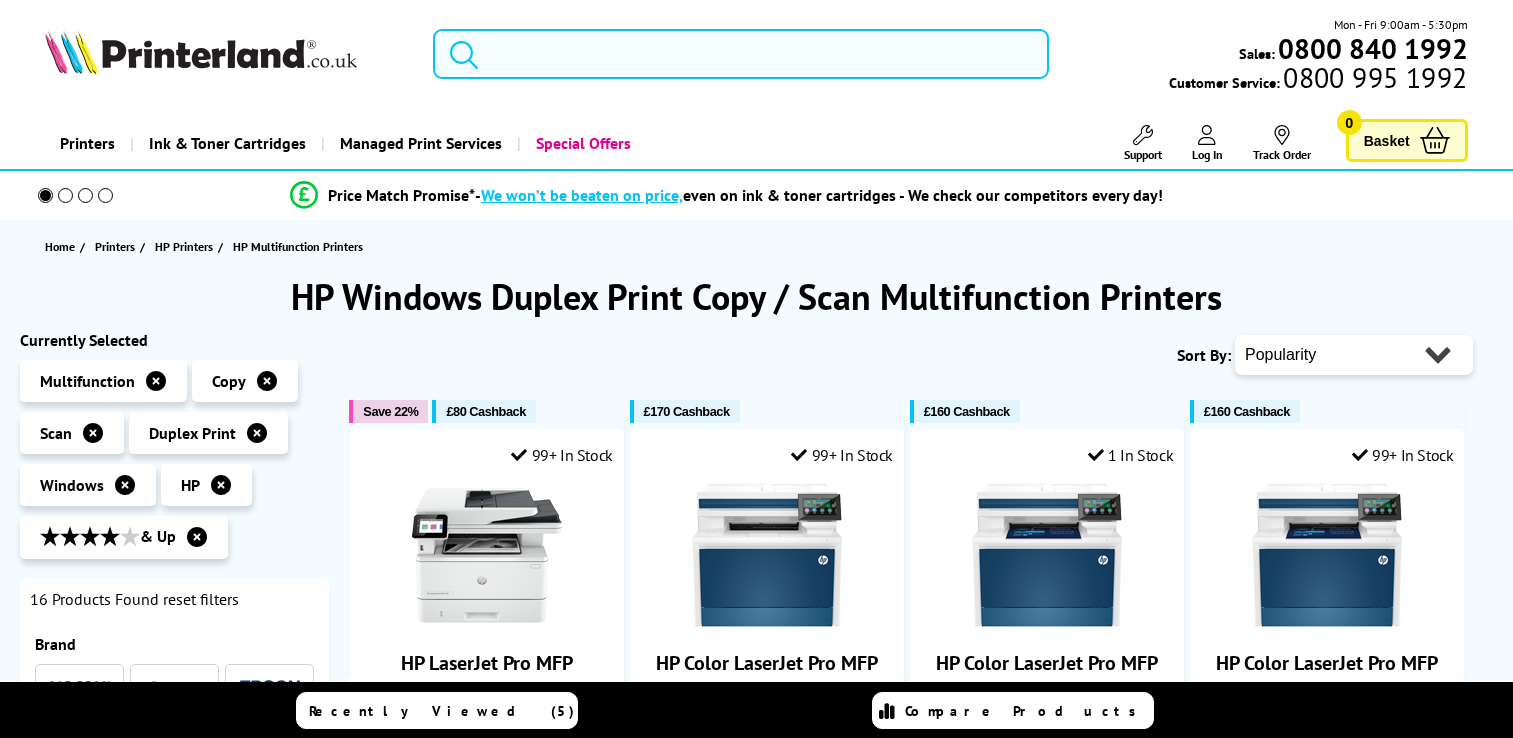 scroll, scrollTop: 0, scrollLeft: 0, axis: both 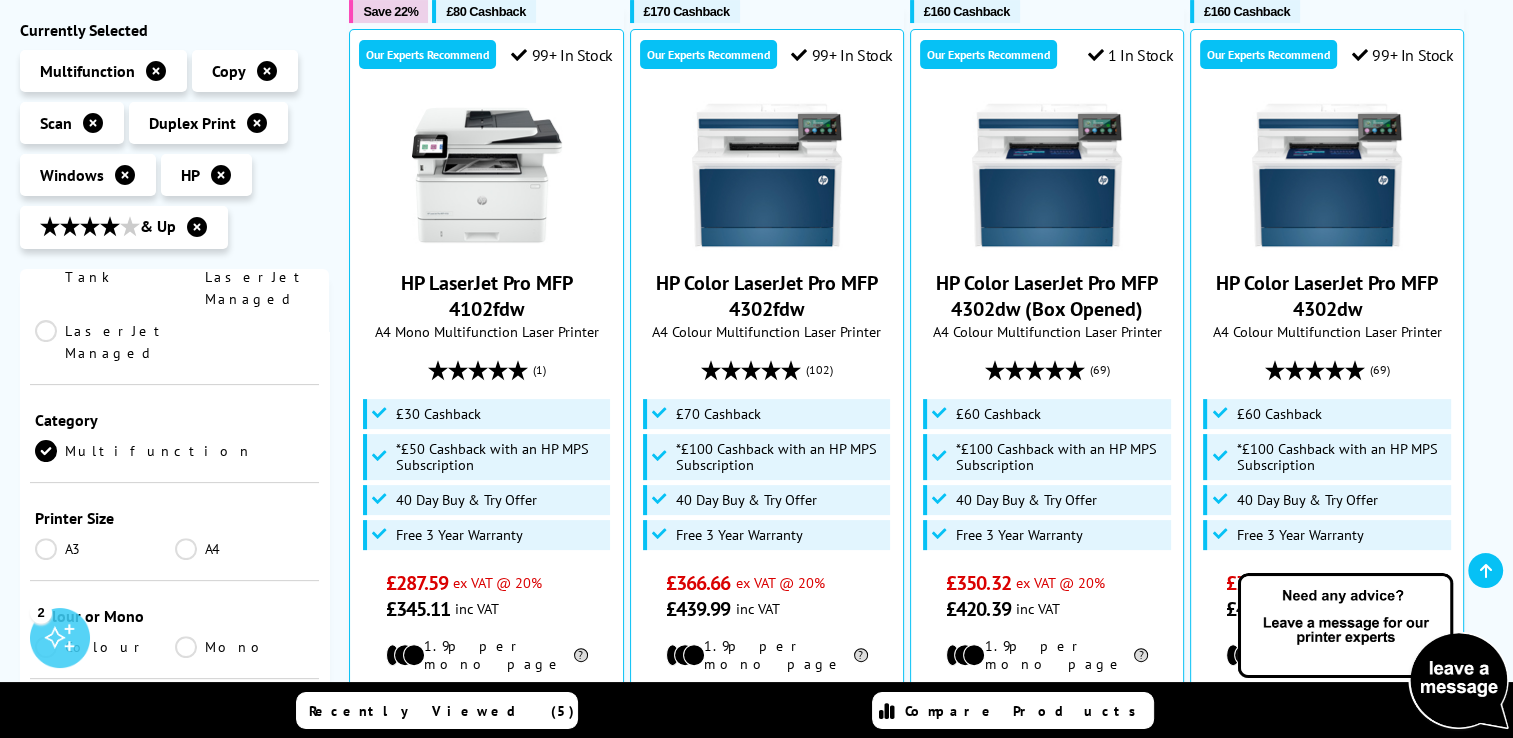 click on "A3" at bounding box center (105, 549) 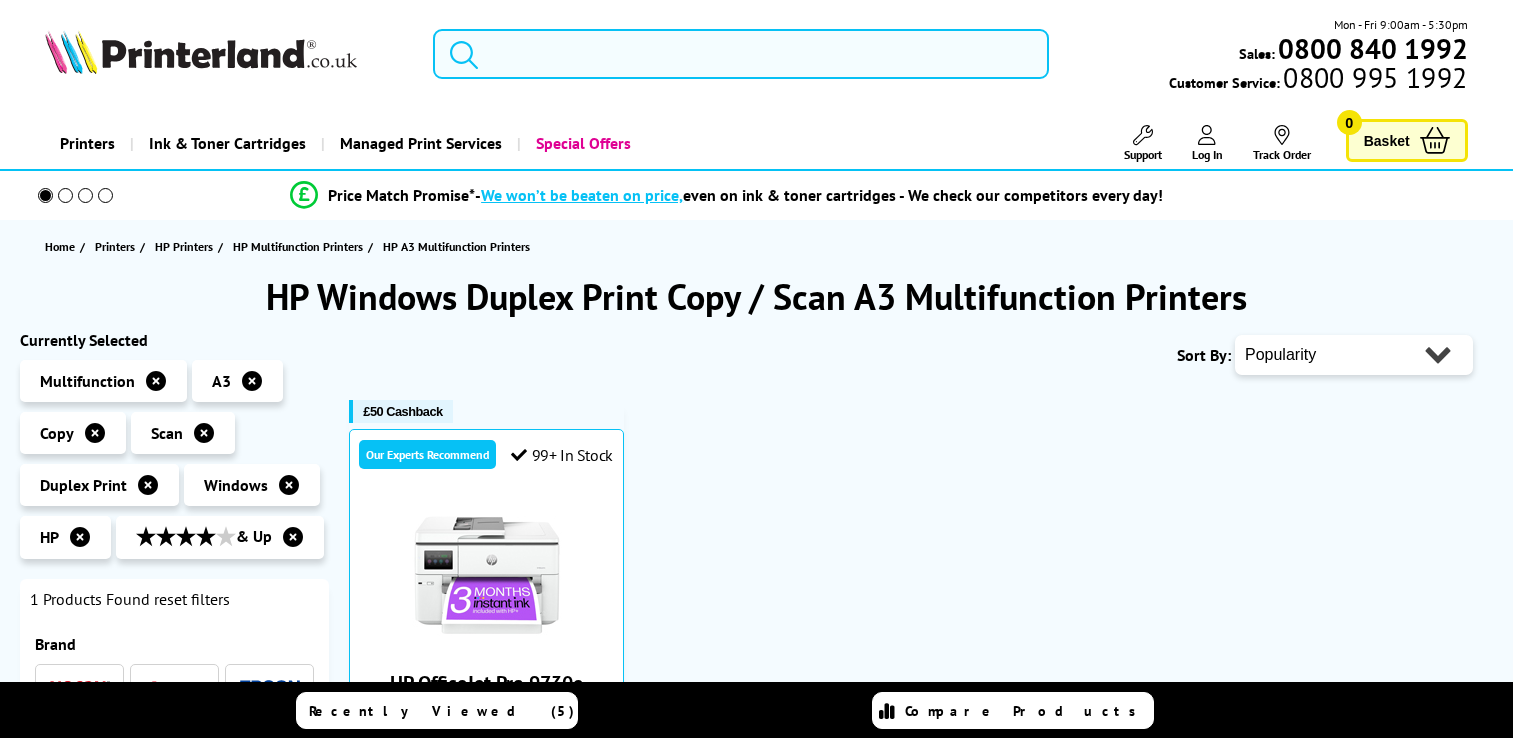 scroll, scrollTop: 0, scrollLeft: 0, axis: both 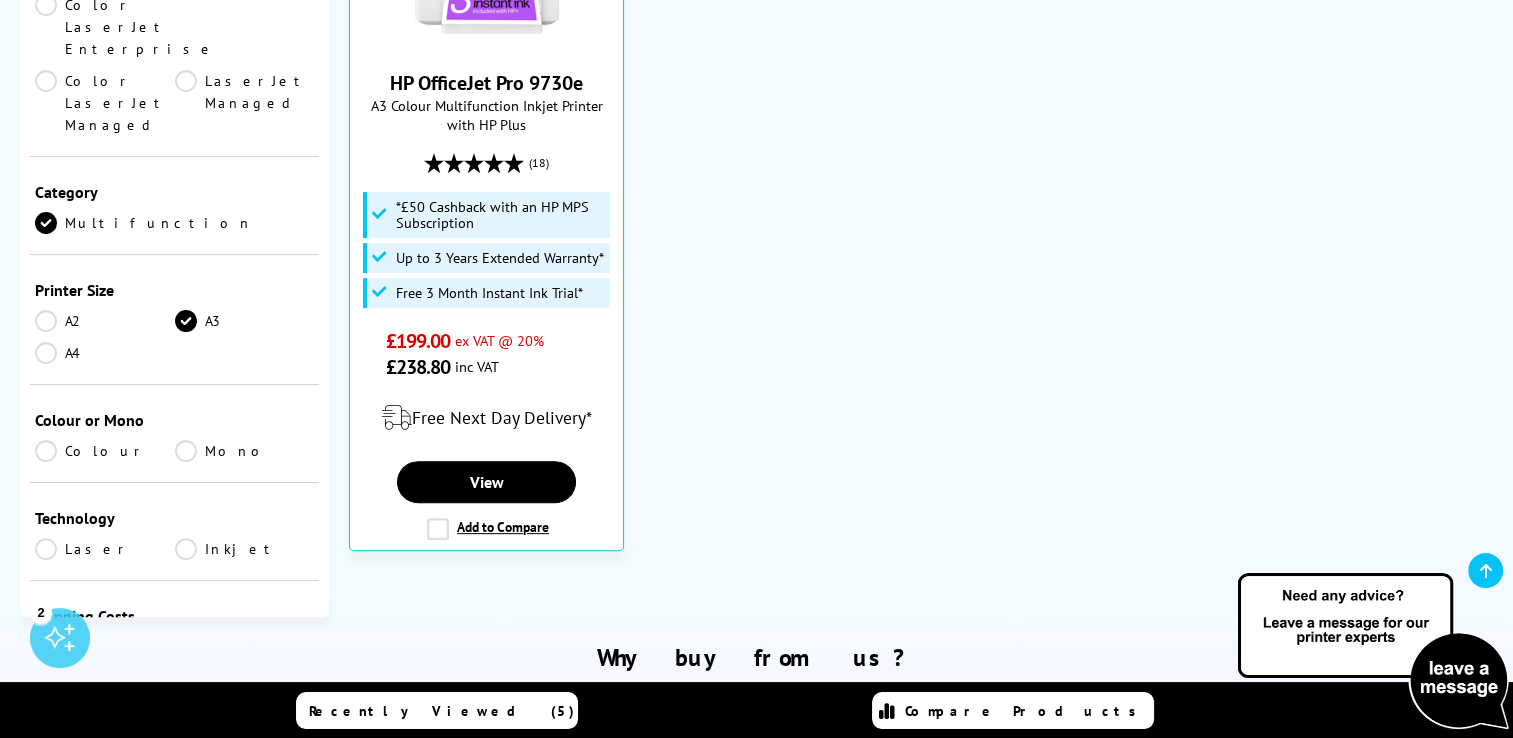 click on "Multifunction" at bounding box center (144, 223) 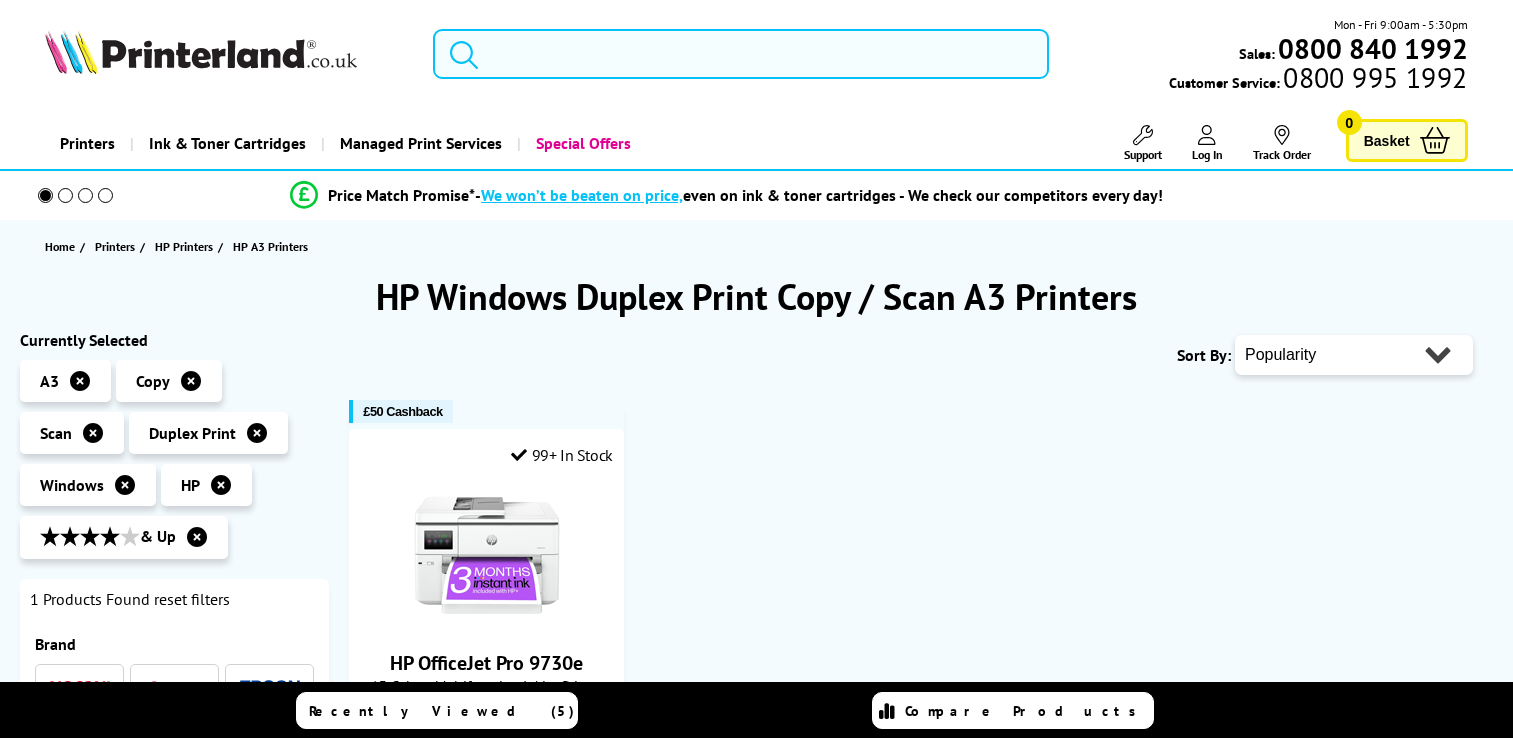 scroll, scrollTop: 0, scrollLeft: 0, axis: both 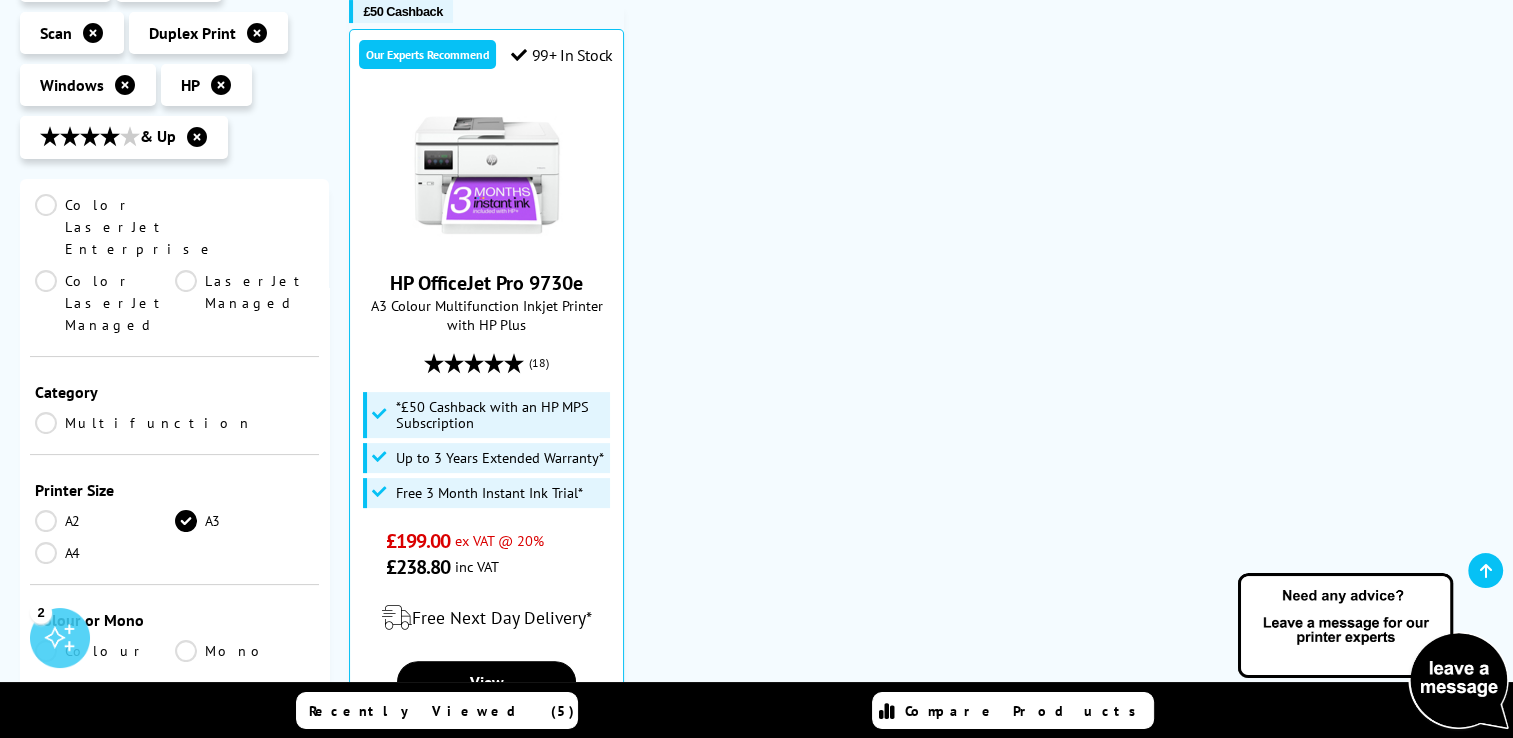 click on "A4" at bounding box center (105, 553) 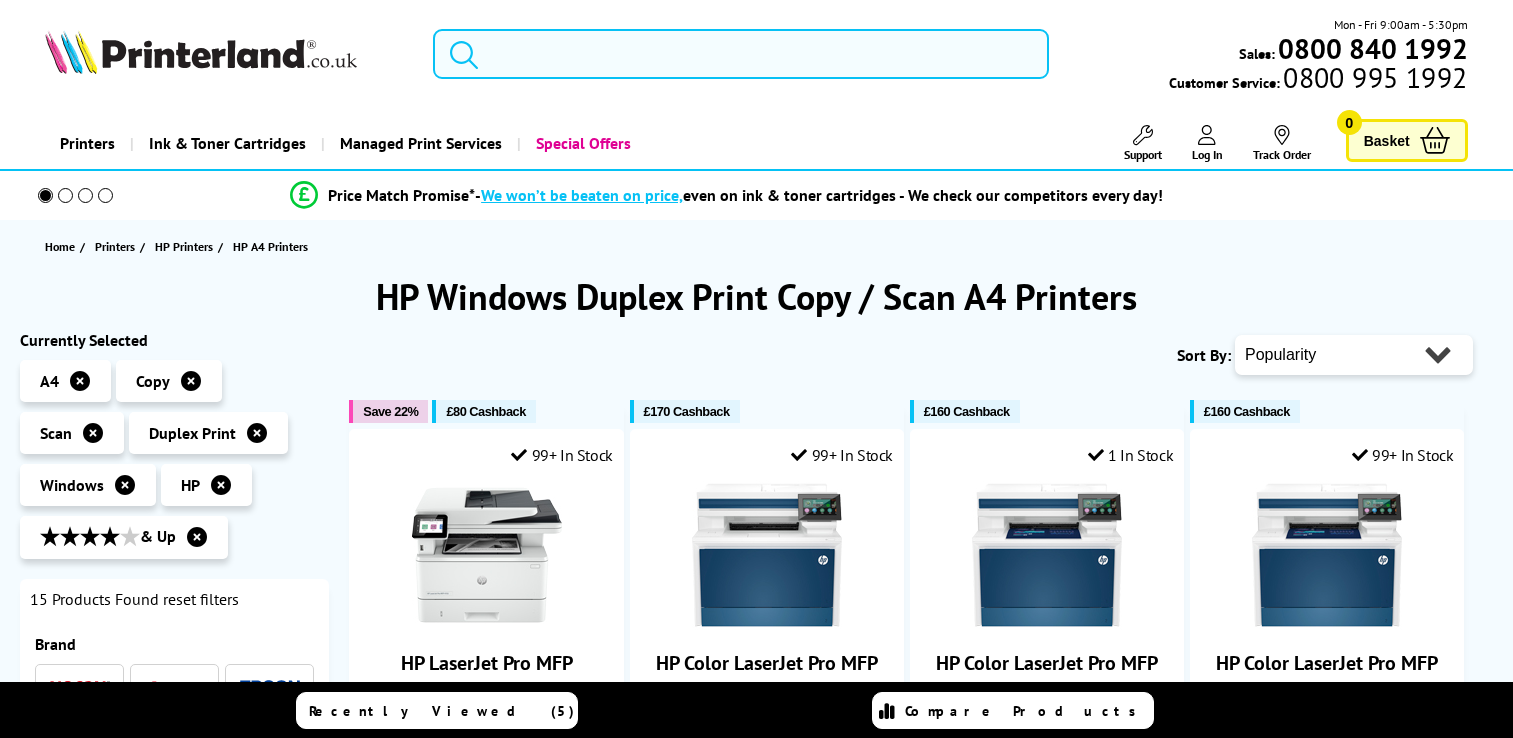 scroll, scrollTop: 0, scrollLeft: 0, axis: both 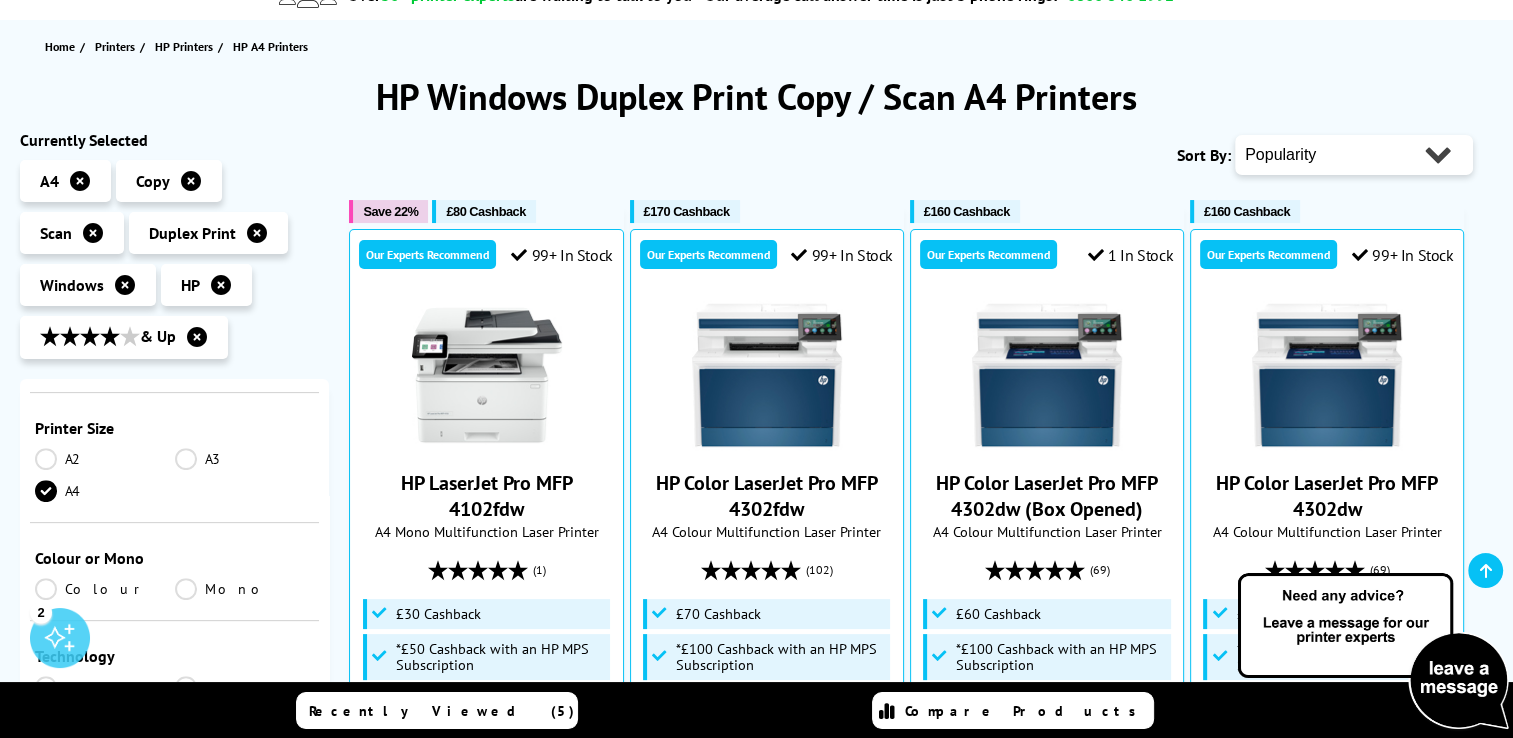 click on "Laser" at bounding box center [105, 687] 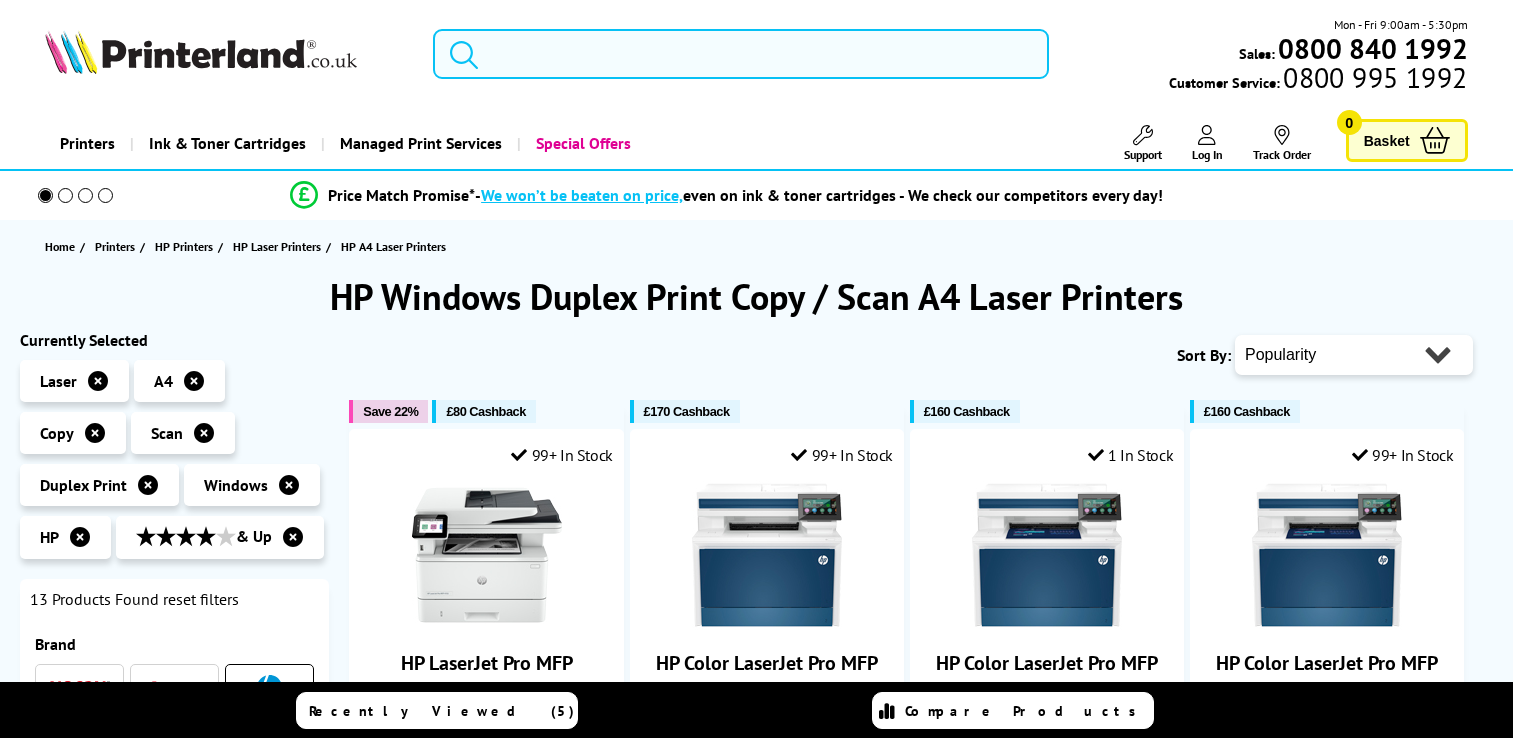 scroll, scrollTop: 0, scrollLeft: 0, axis: both 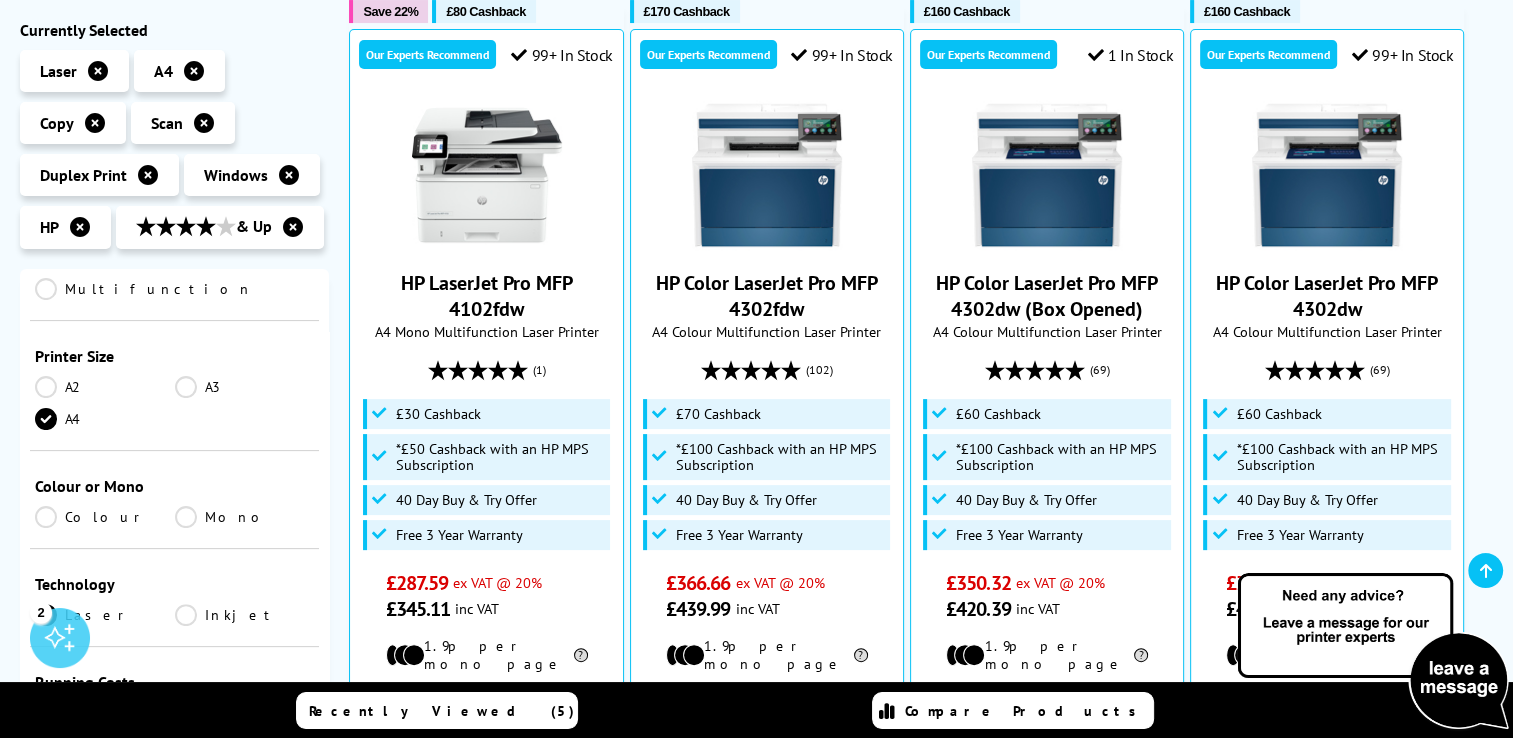 click on "A3" at bounding box center (245, 387) 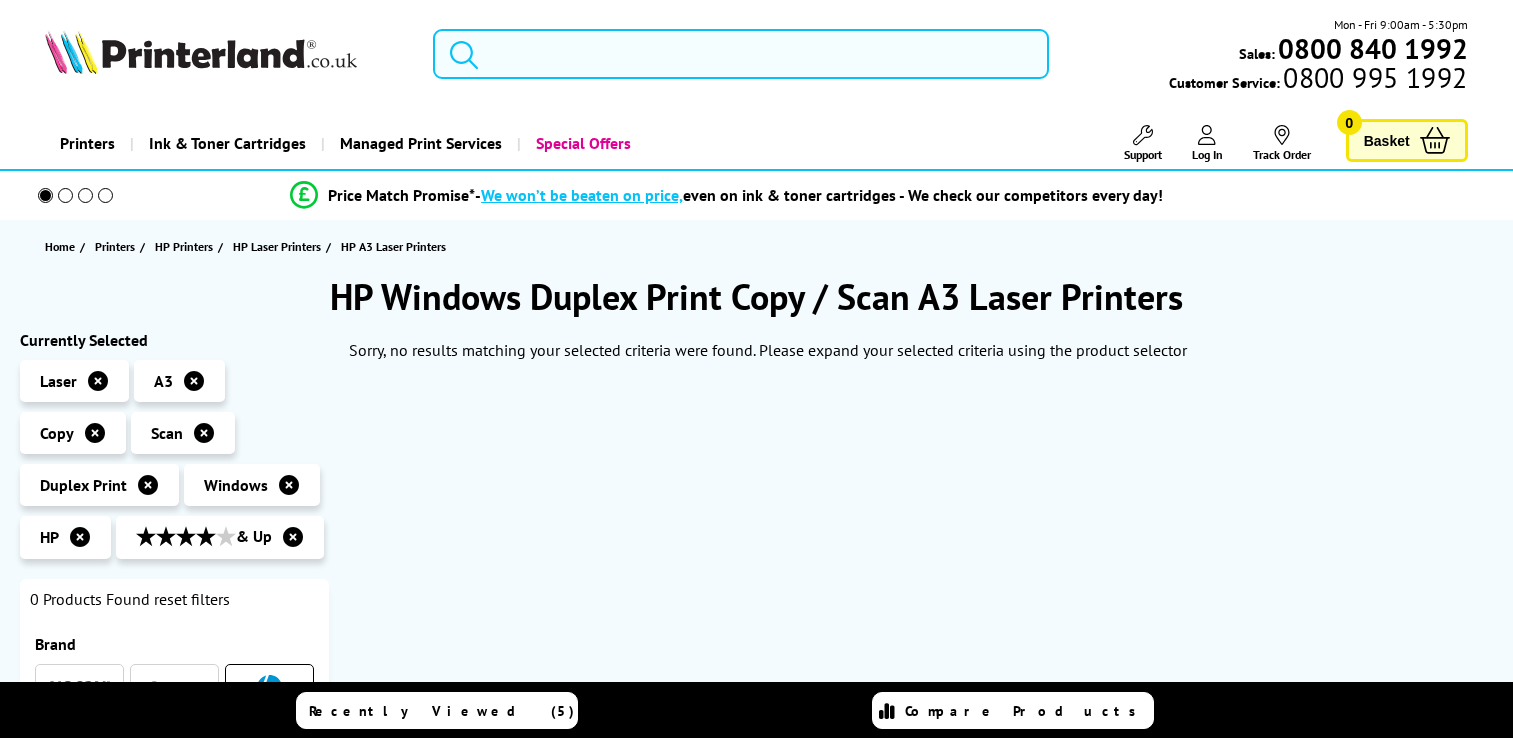scroll, scrollTop: 0, scrollLeft: 0, axis: both 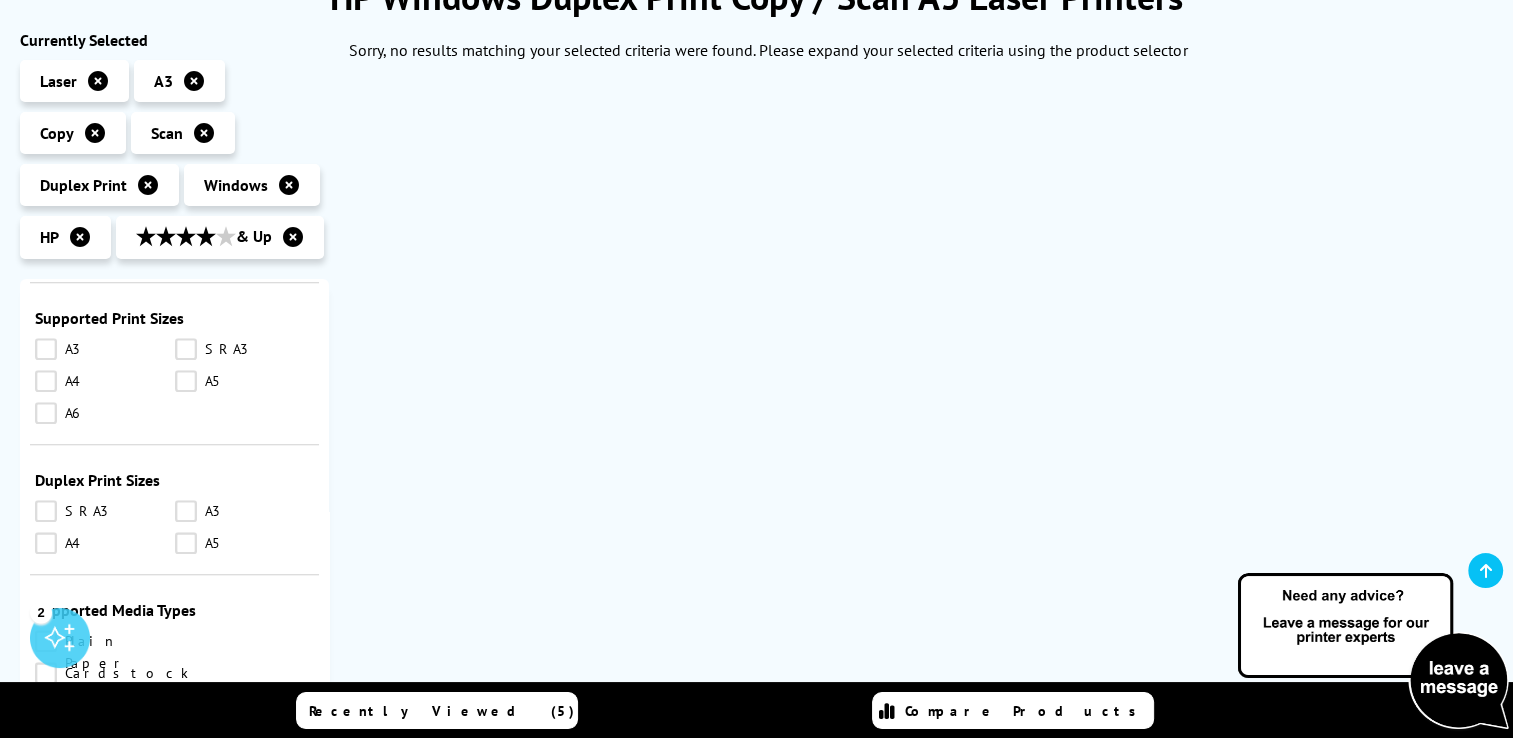 click on "A4" at bounding box center [105, 543] 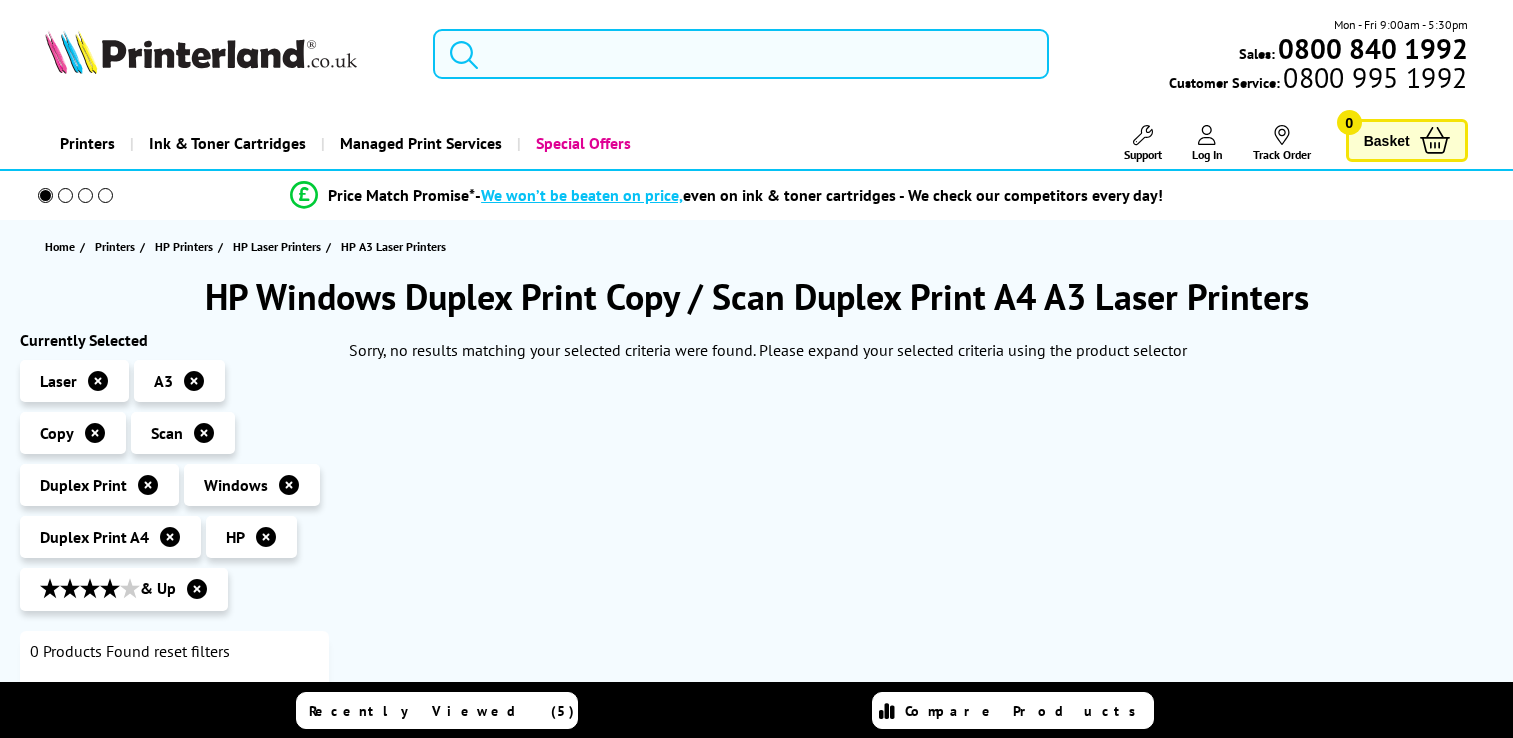 scroll, scrollTop: 0, scrollLeft: 0, axis: both 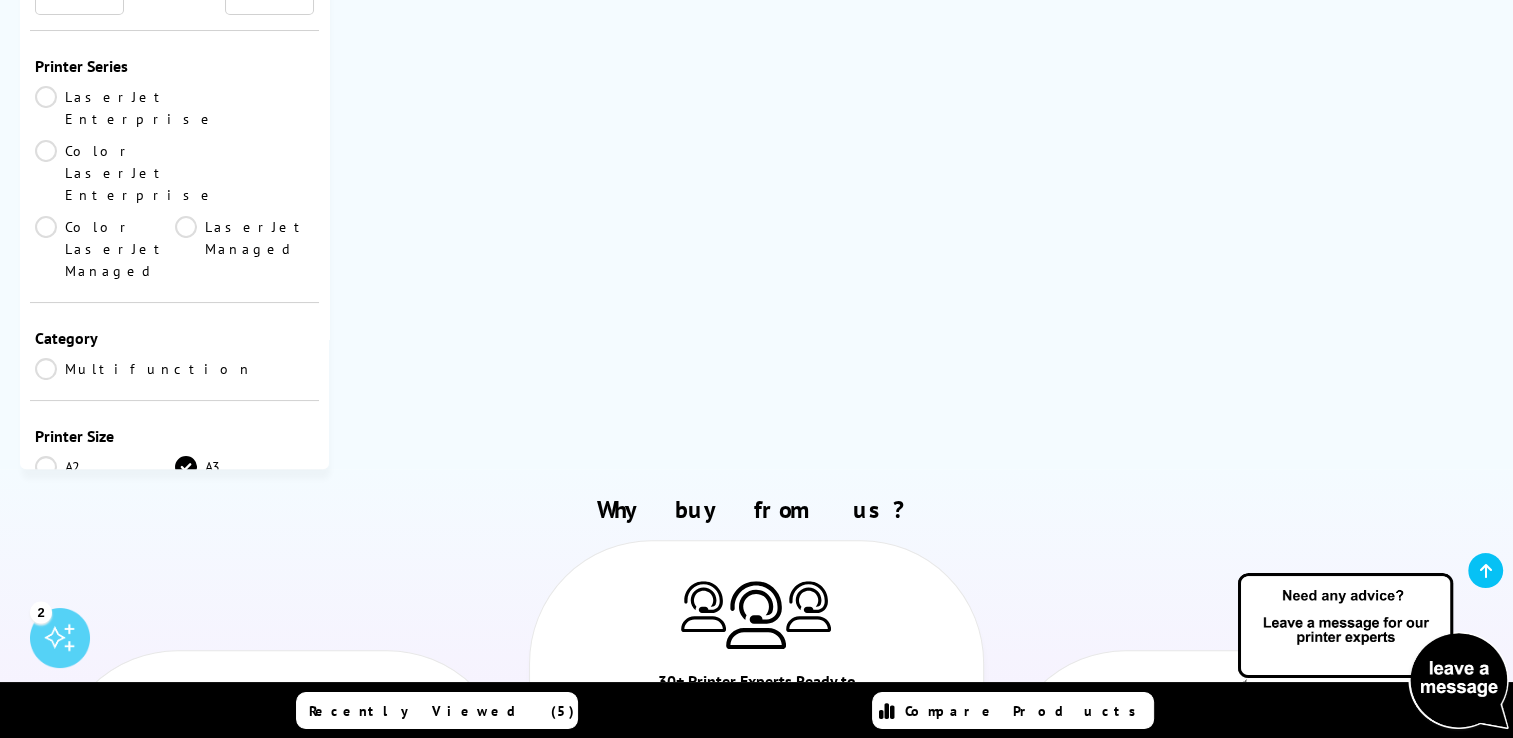 click on "A4" at bounding box center [105, 499] 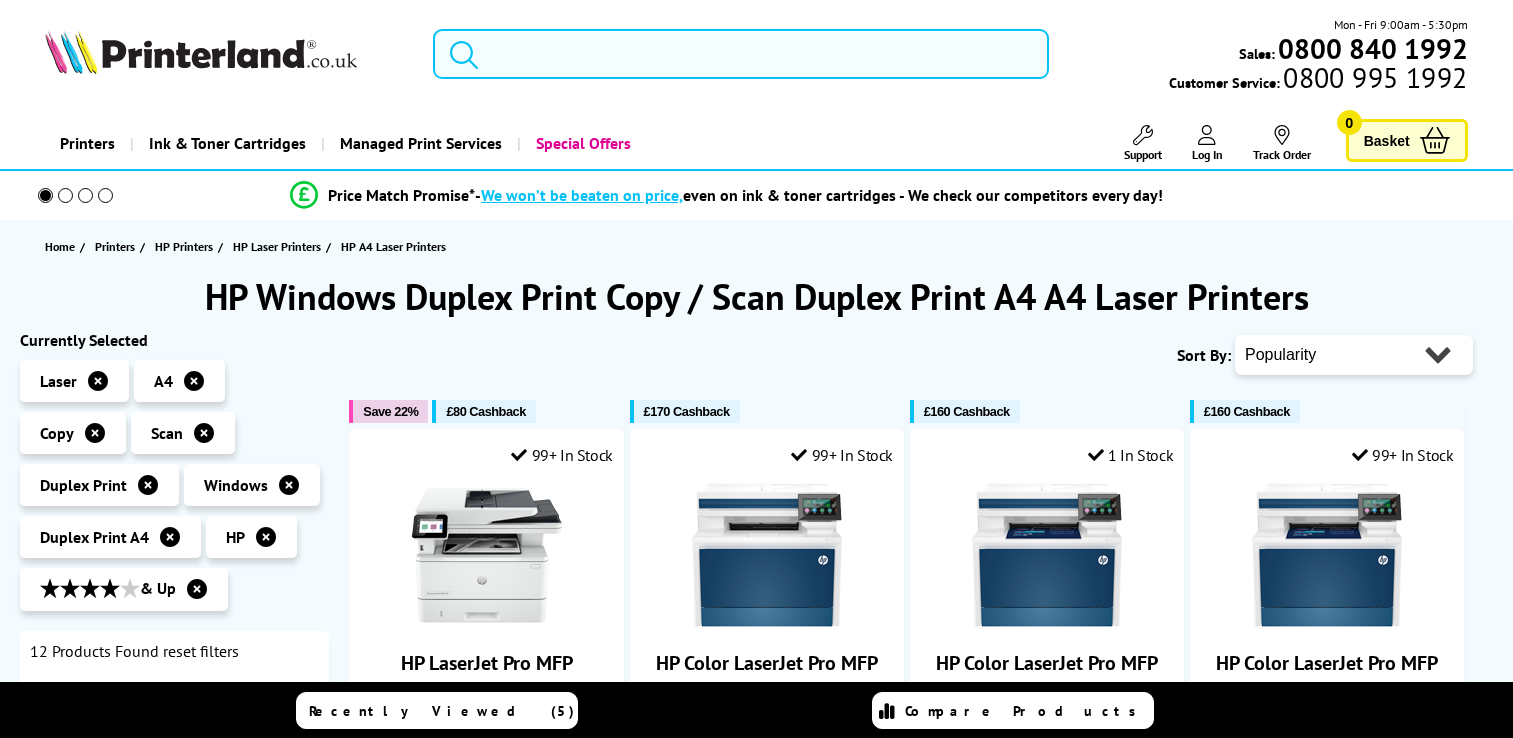 scroll, scrollTop: 0, scrollLeft: 0, axis: both 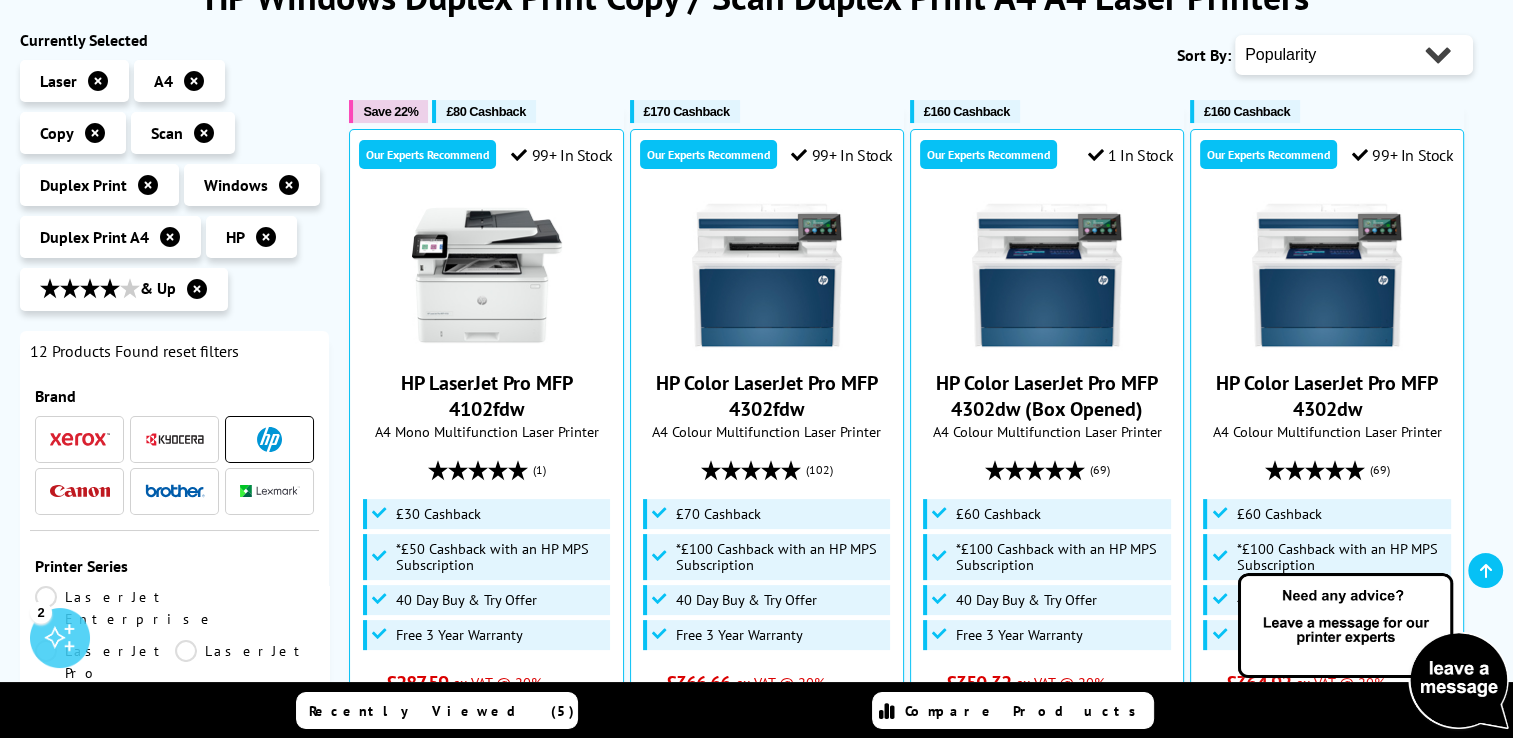 click at bounding box center (80, 439) 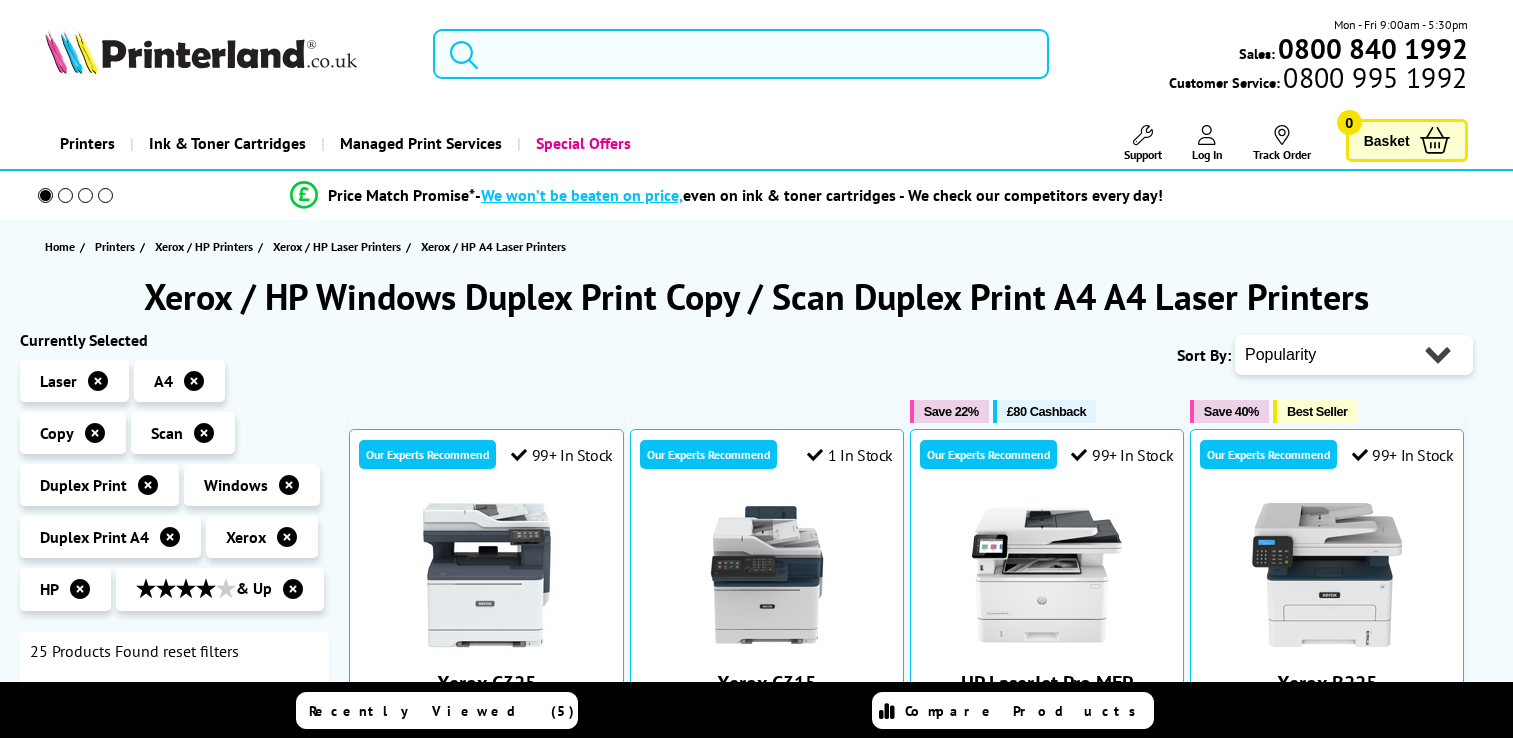 scroll, scrollTop: 0, scrollLeft: 0, axis: both 